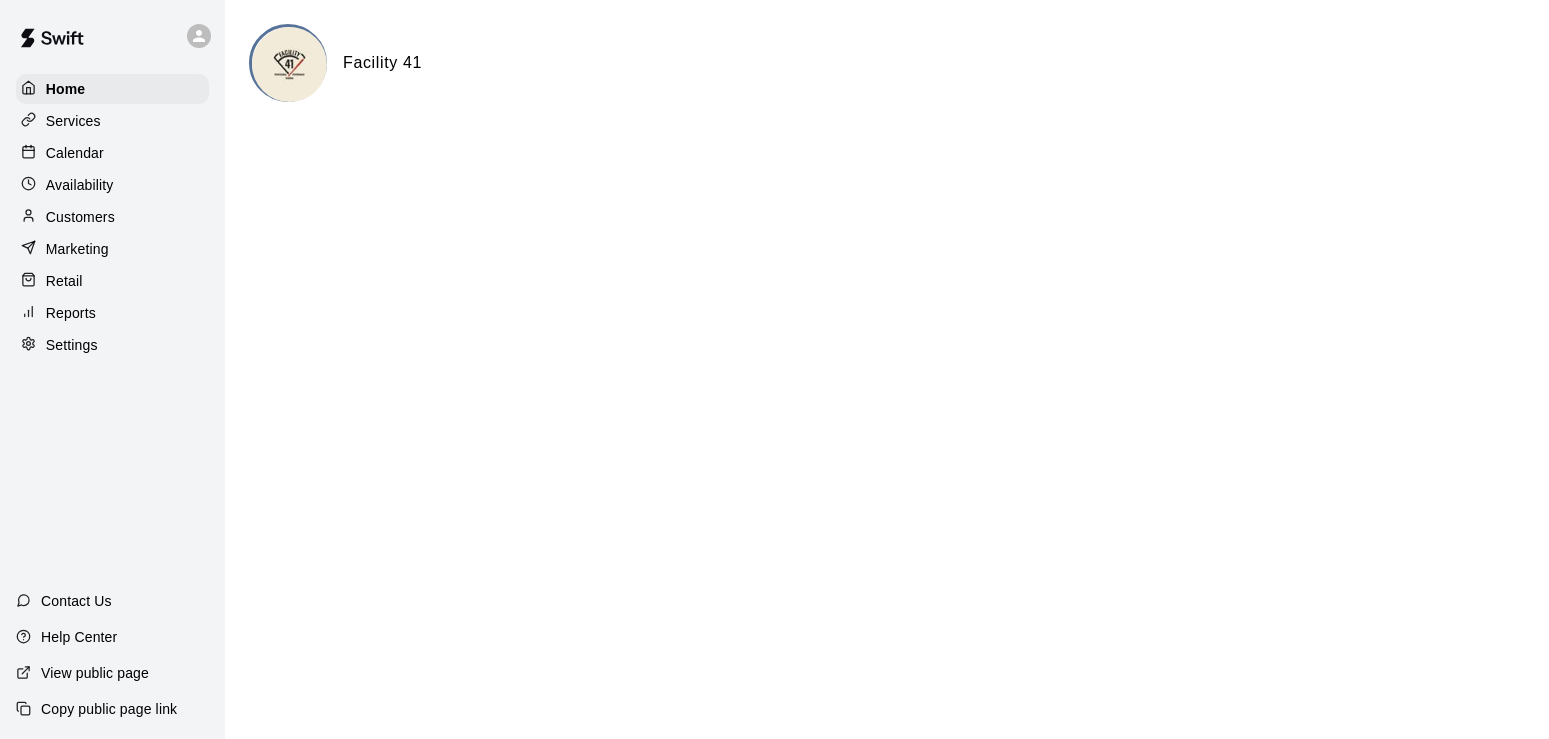 scroll, scrollTop: 0, scrollLeft: 0, axis: both 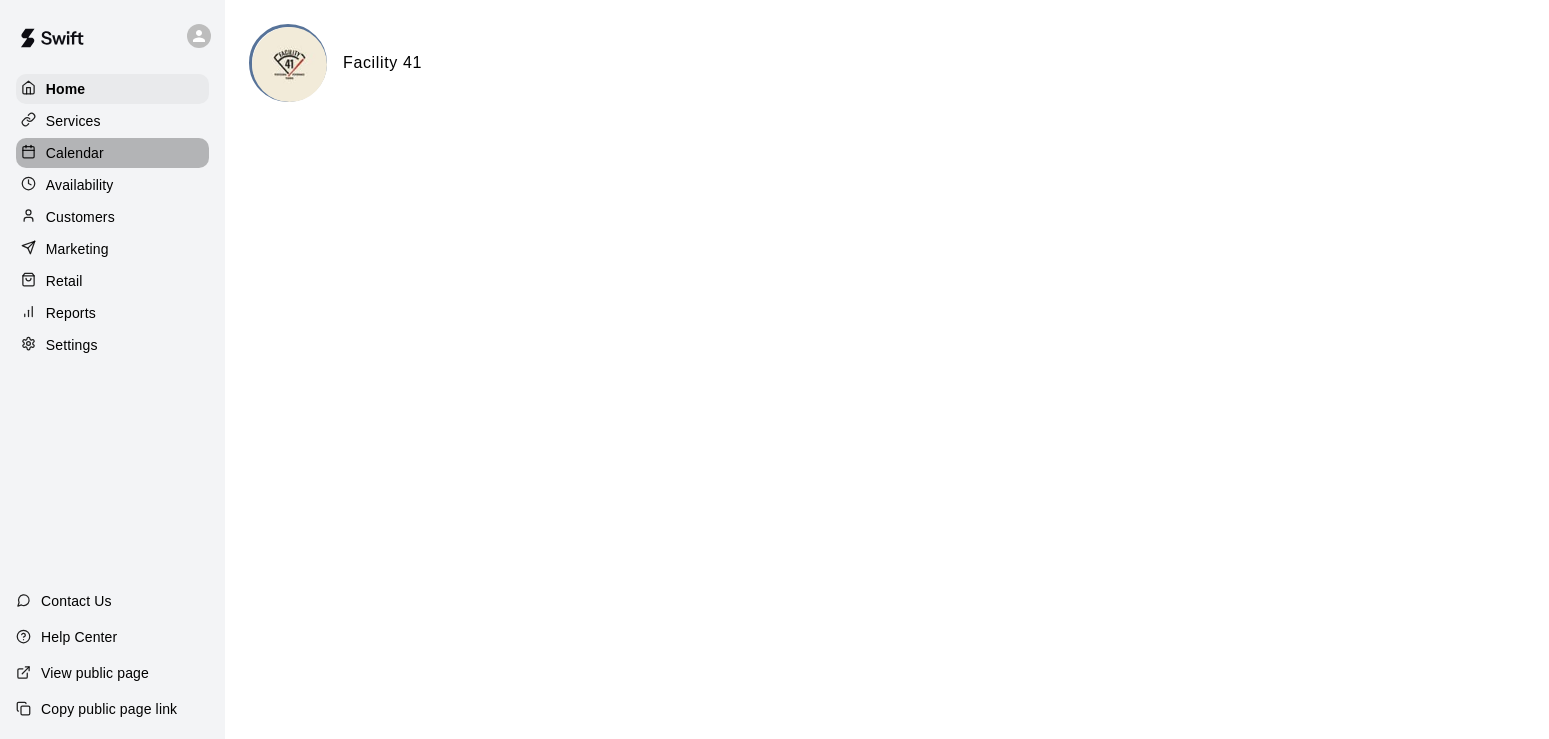 click on "Calendar" at bounding box center (75, 153) 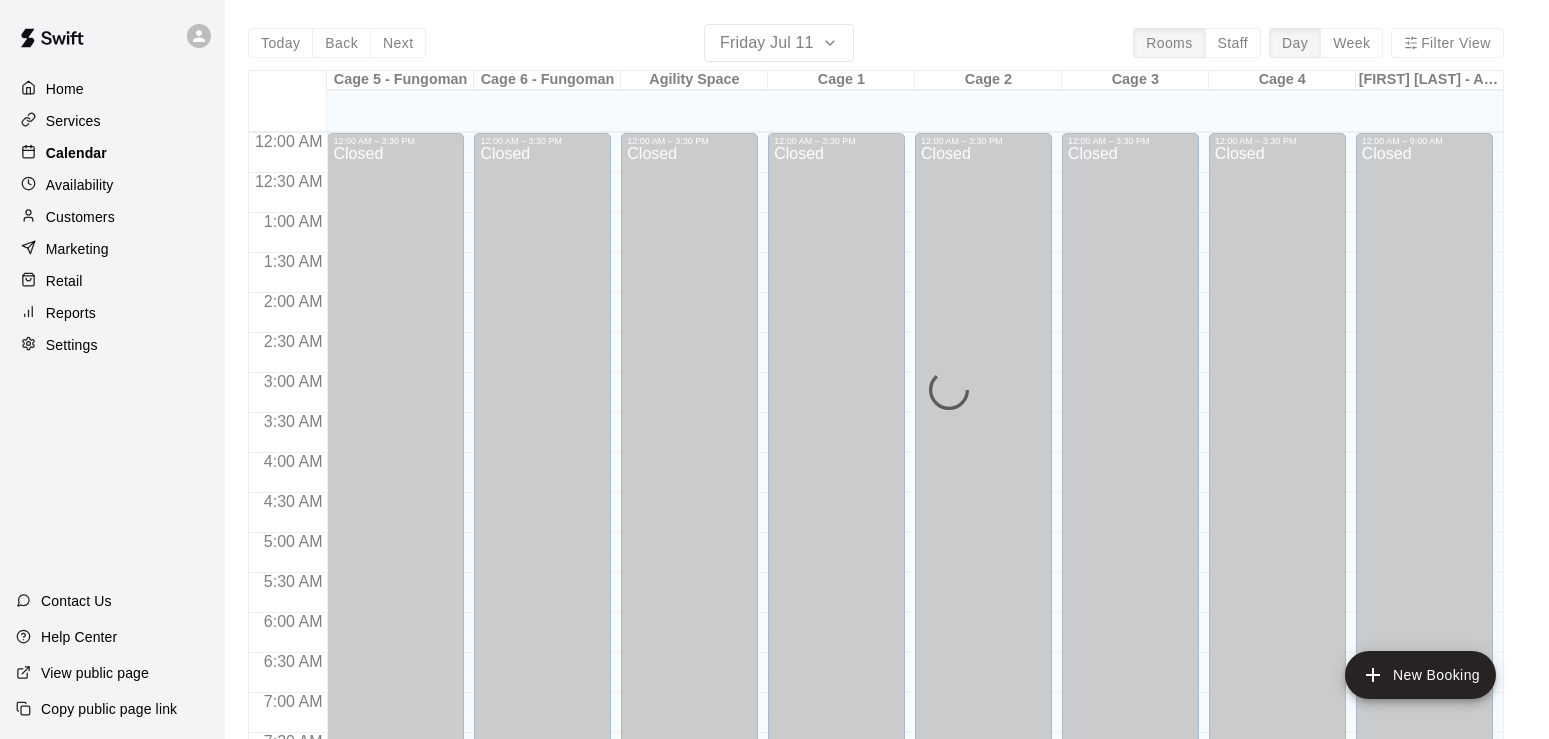 scroll, scrollTop: 987, scrollLeft: 0, axis: vertical 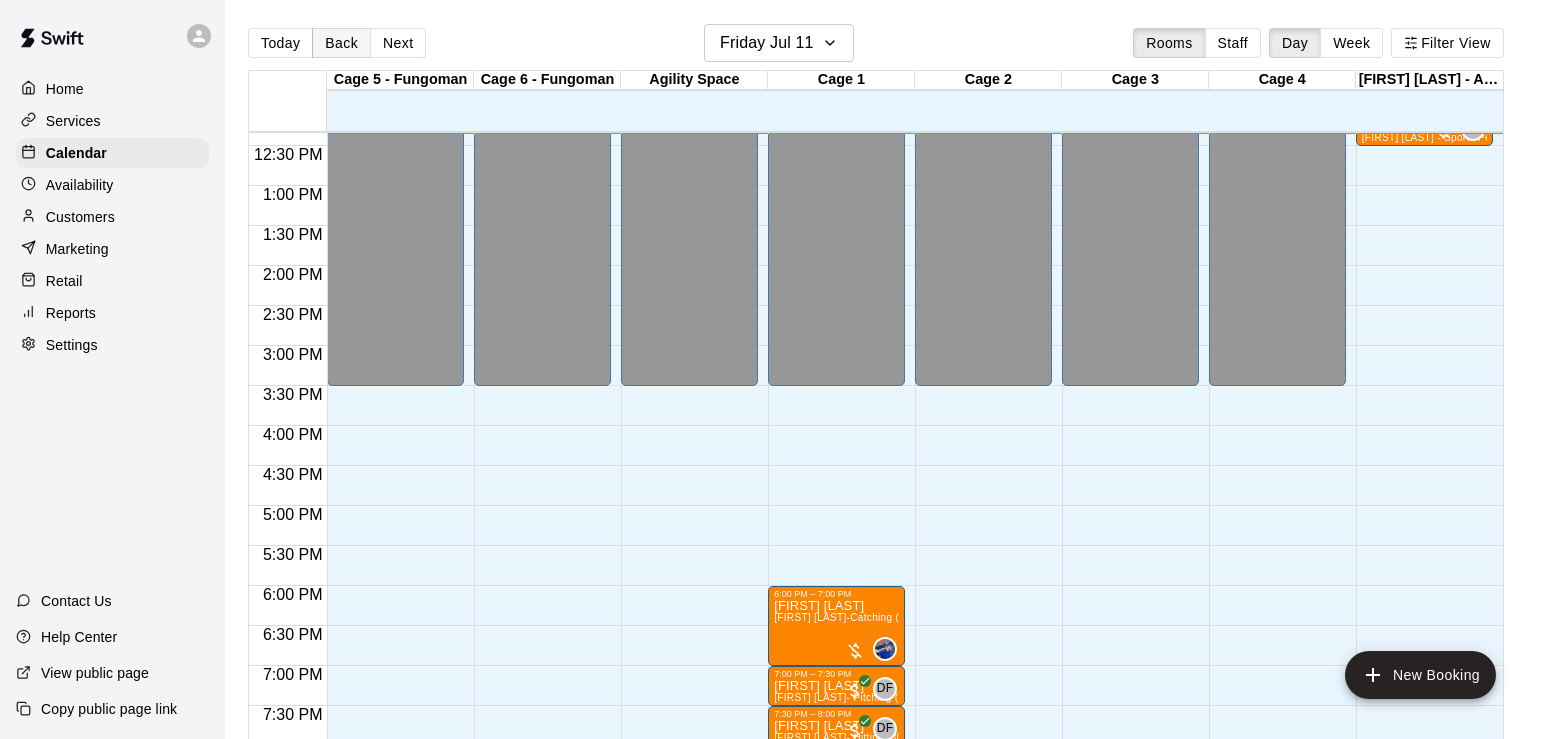 click on "Back" at bounding box center [341, 43] 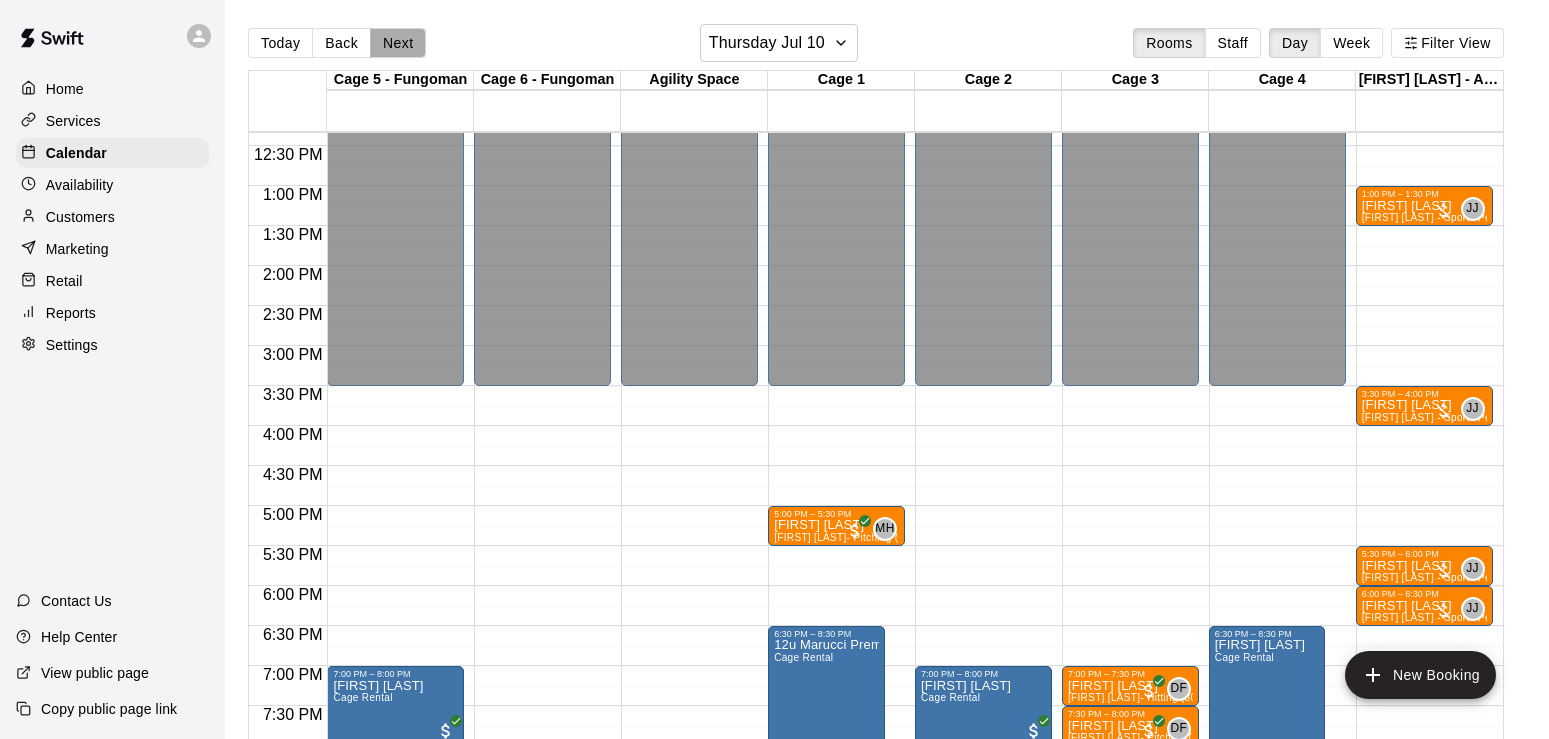 click on "Next" at bounding box center (398, 43) 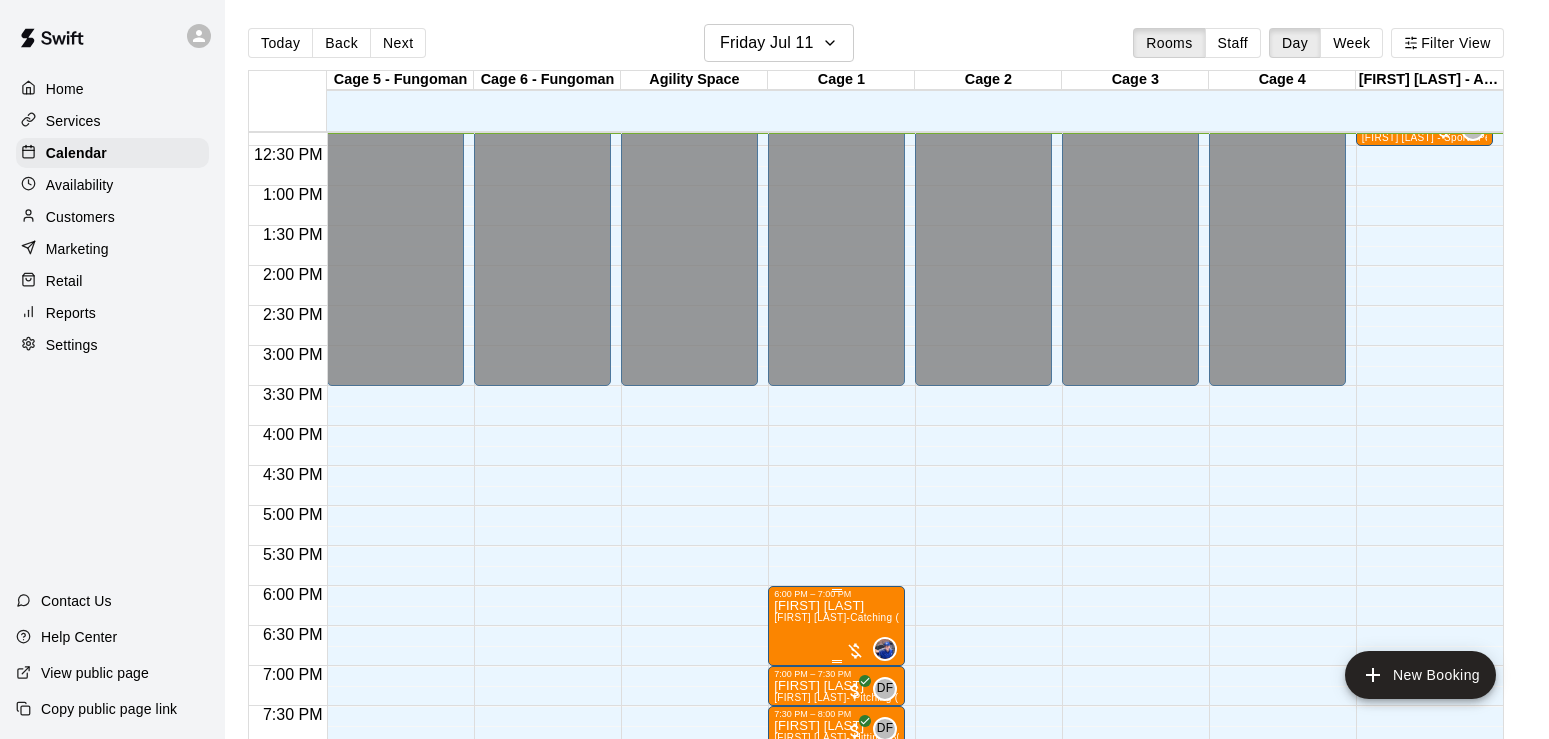 click on "[FIRST]  [LAST] [FIRST] [LAST]-Catching (60 min)" at bounding box center (836, 968) 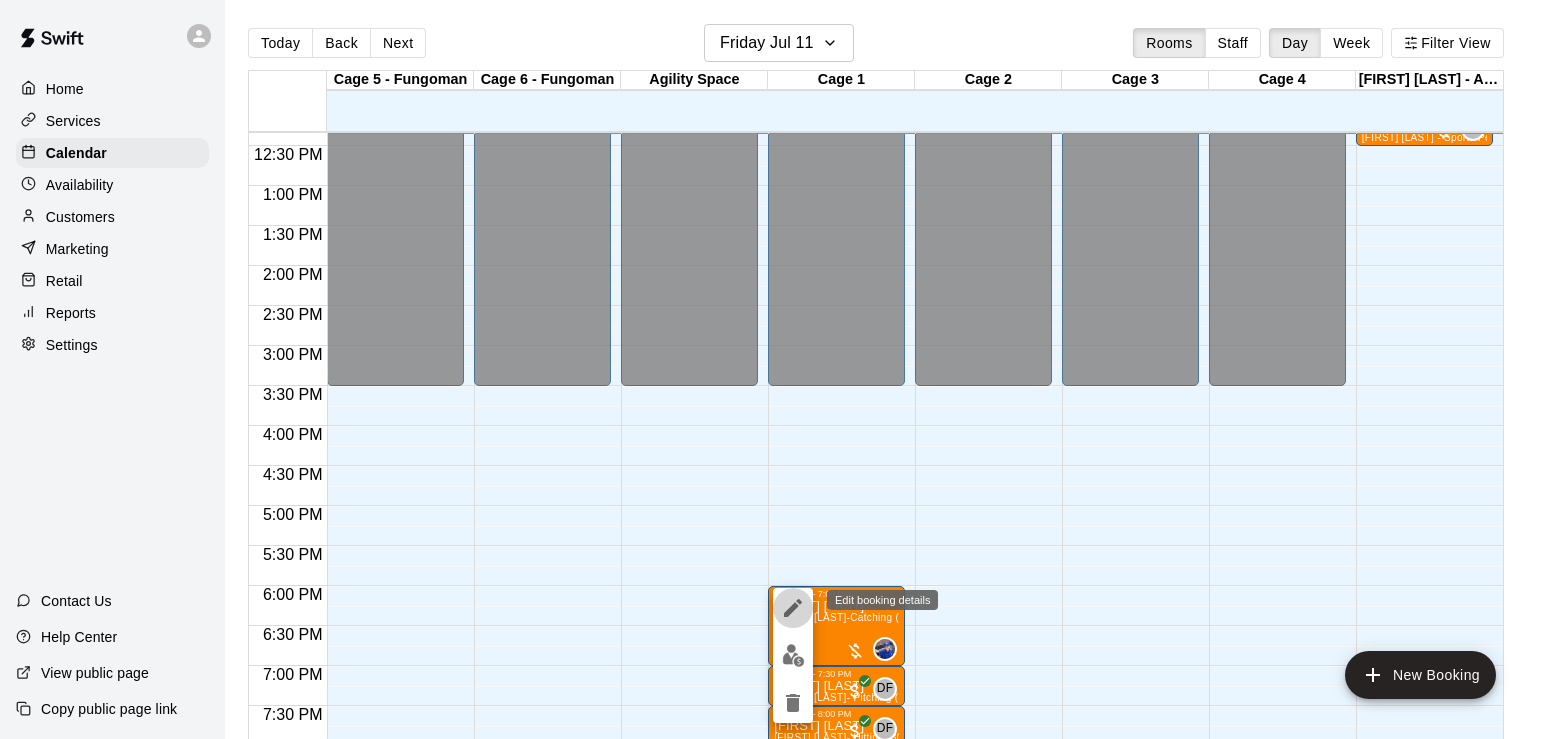 click 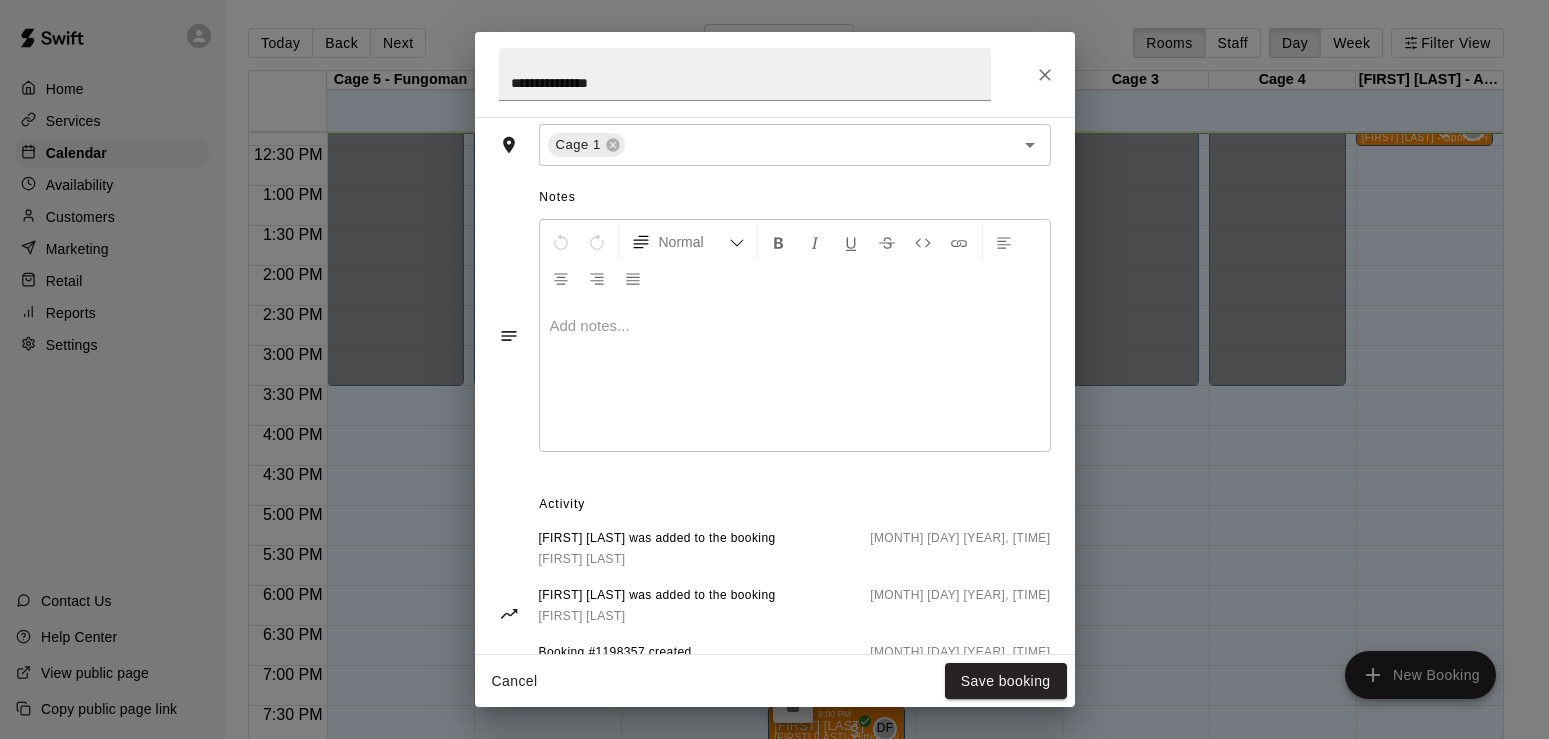 scroll, scrollTop: 591, scrollLeft: 0, axis: vertical 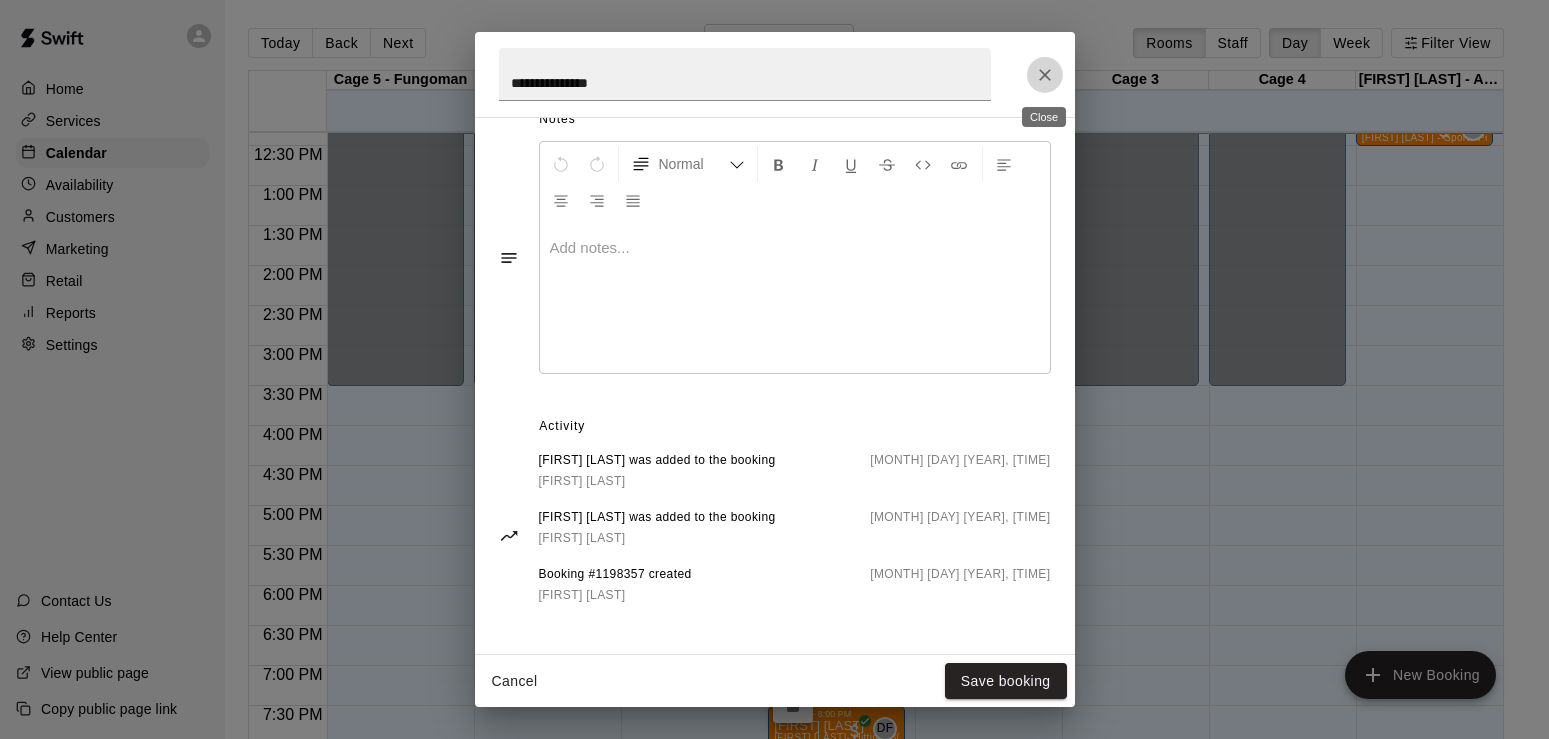 click 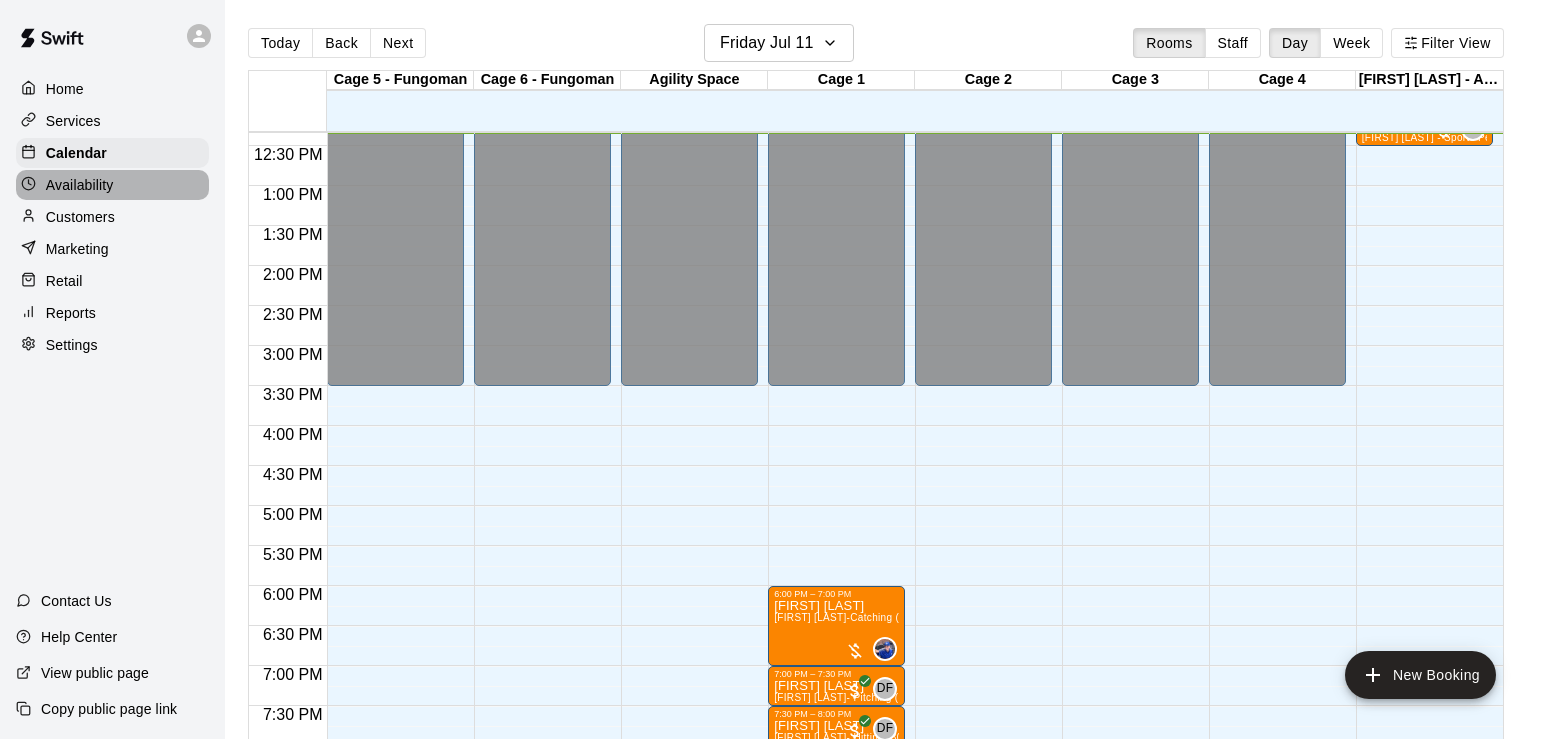 click on "Availability" at bounding box center (80, 185) 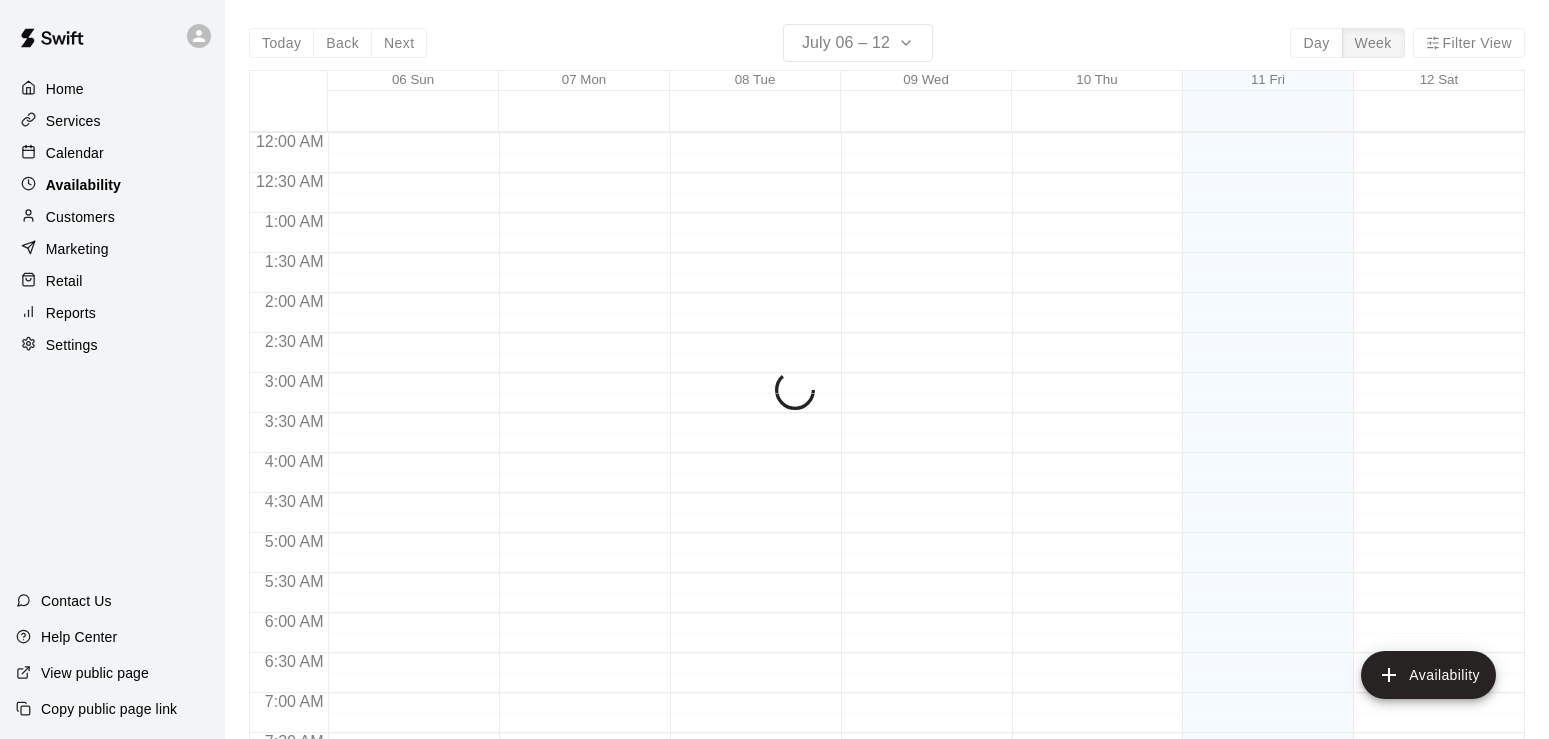 scroll, scrollTop: 988, scrollLeft: 0, axis: vertical 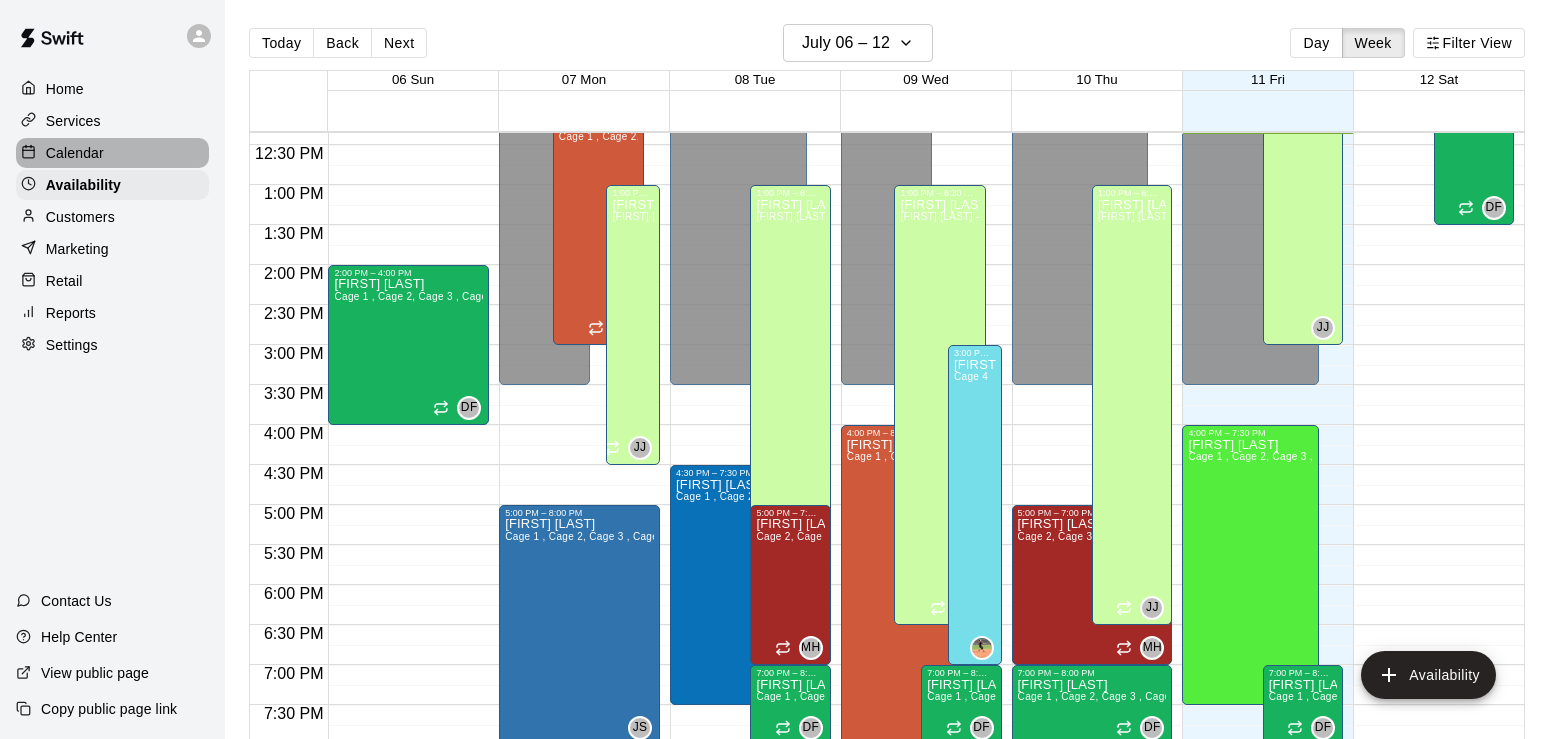 click on "Calendar" at bounding box center (75, 153) 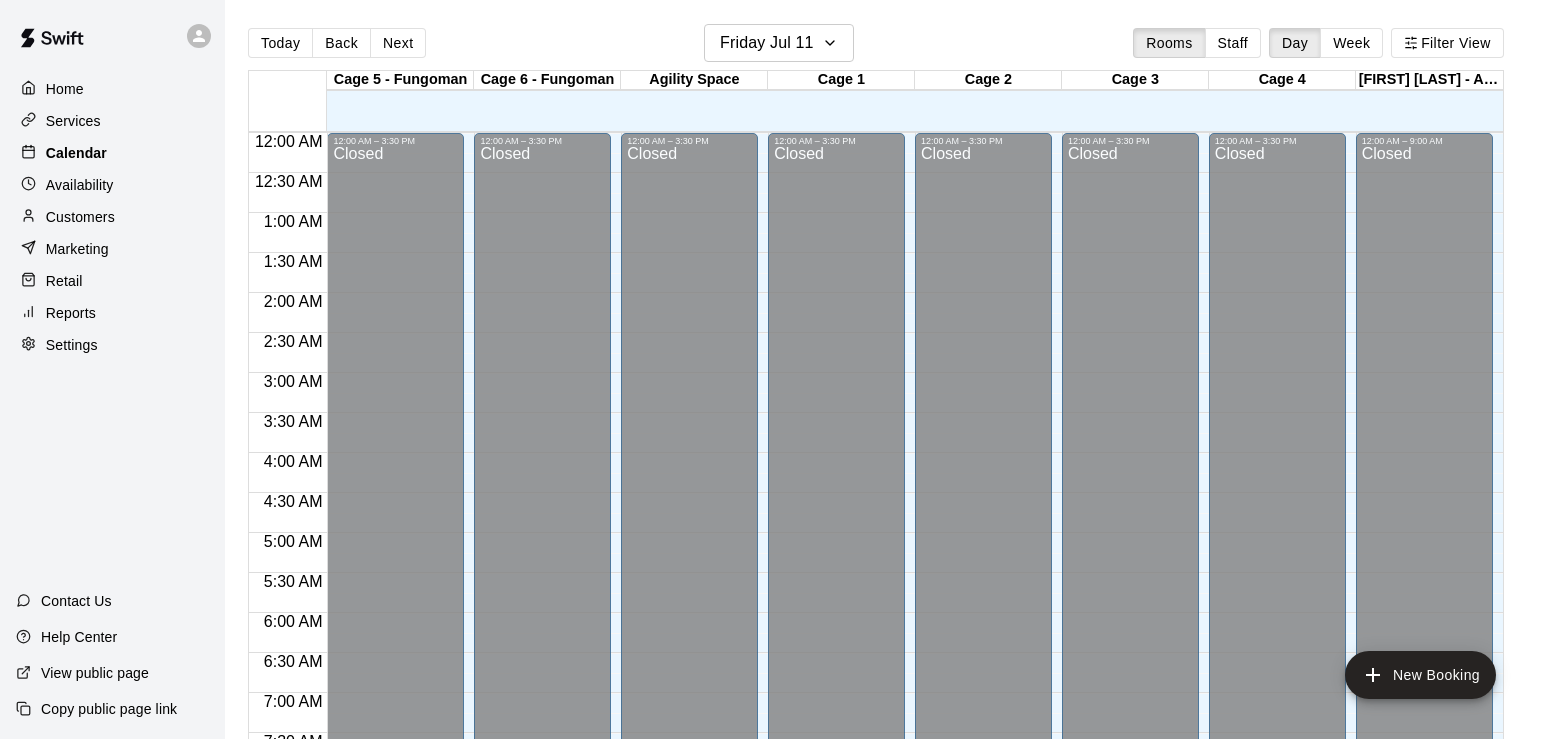 scroll, scrollTop: 988, scrollLeft: 0, axis: vertical 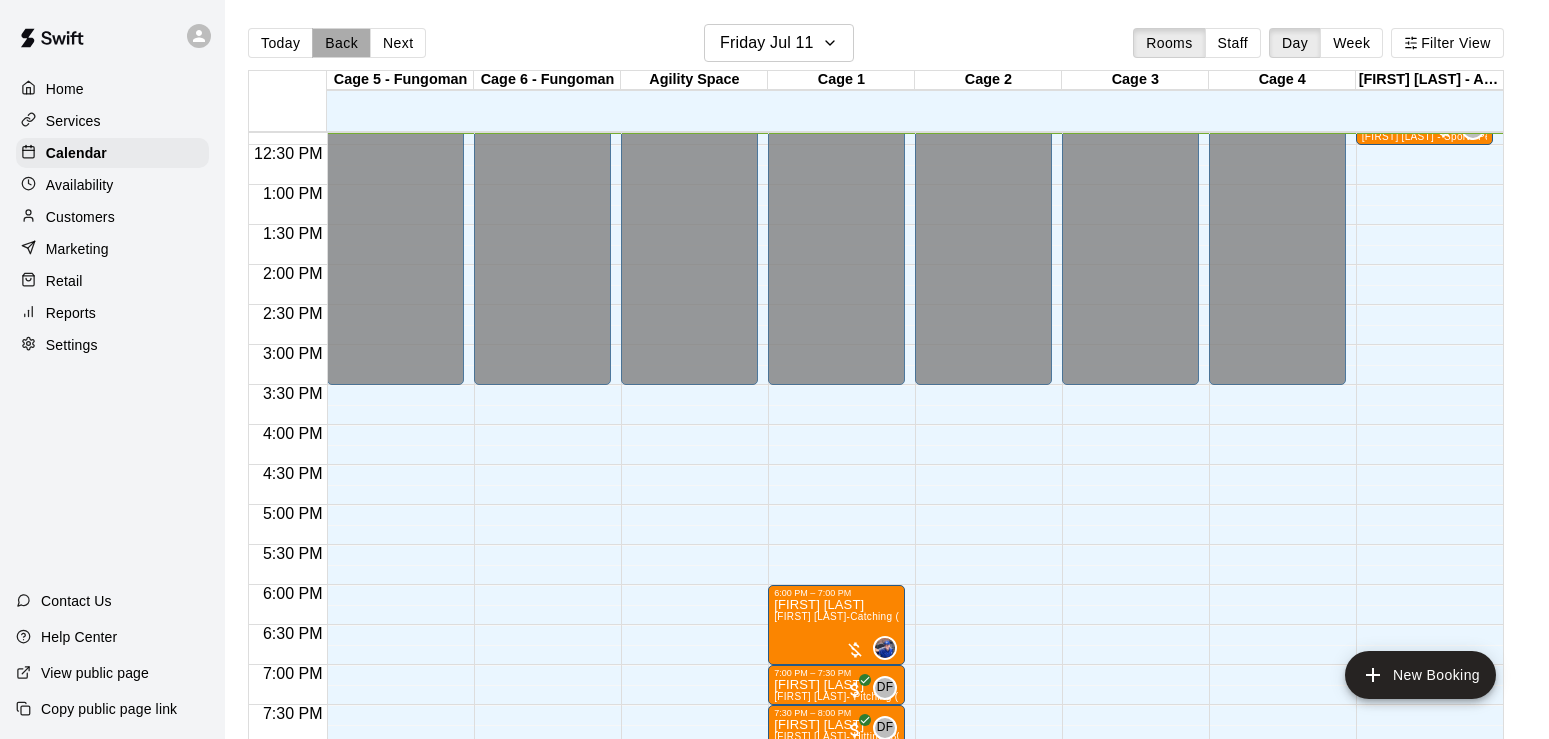 click on "Back" at bounding box center (341, 43) 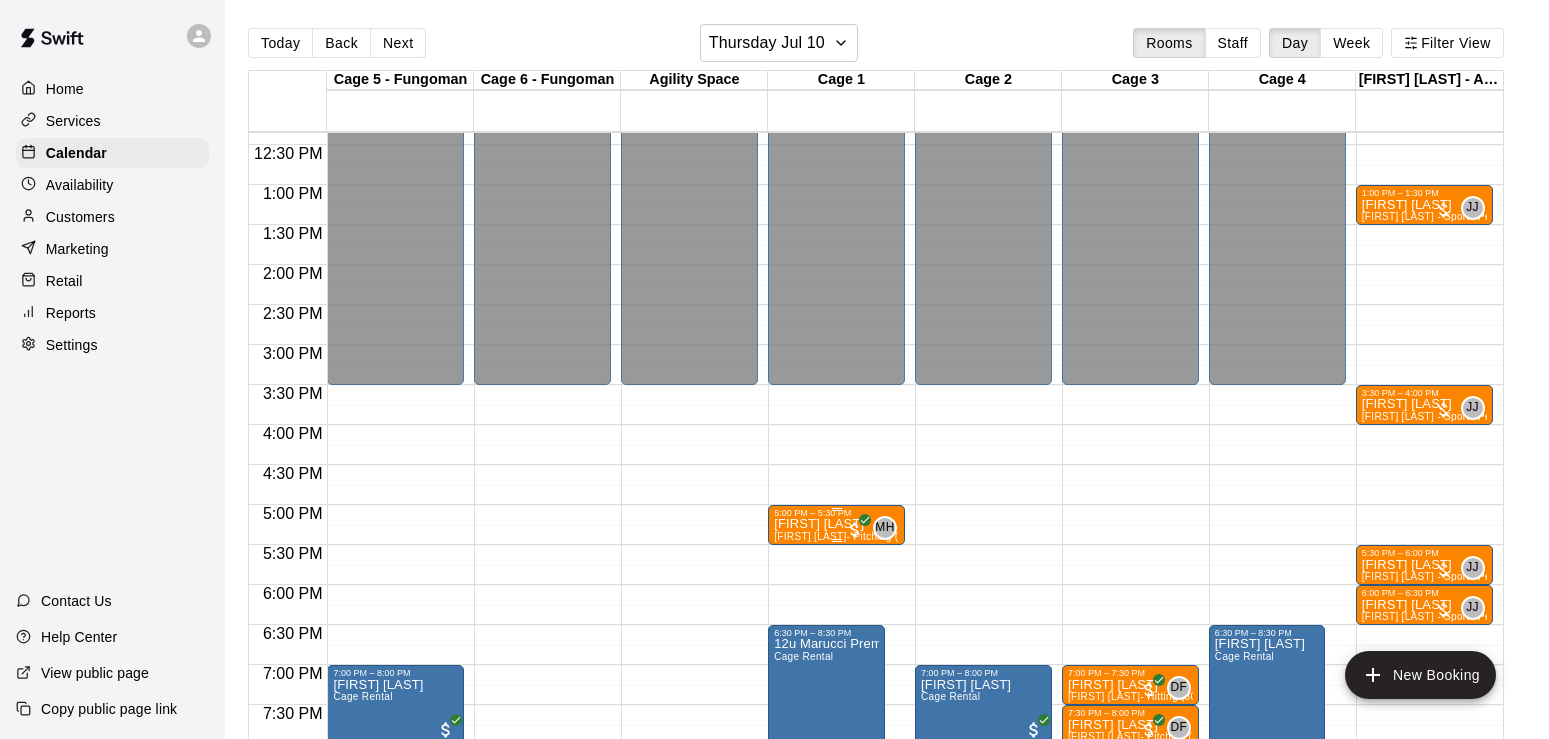 click on "[FIRST] [LAST]" at bounding box center (836, 524) 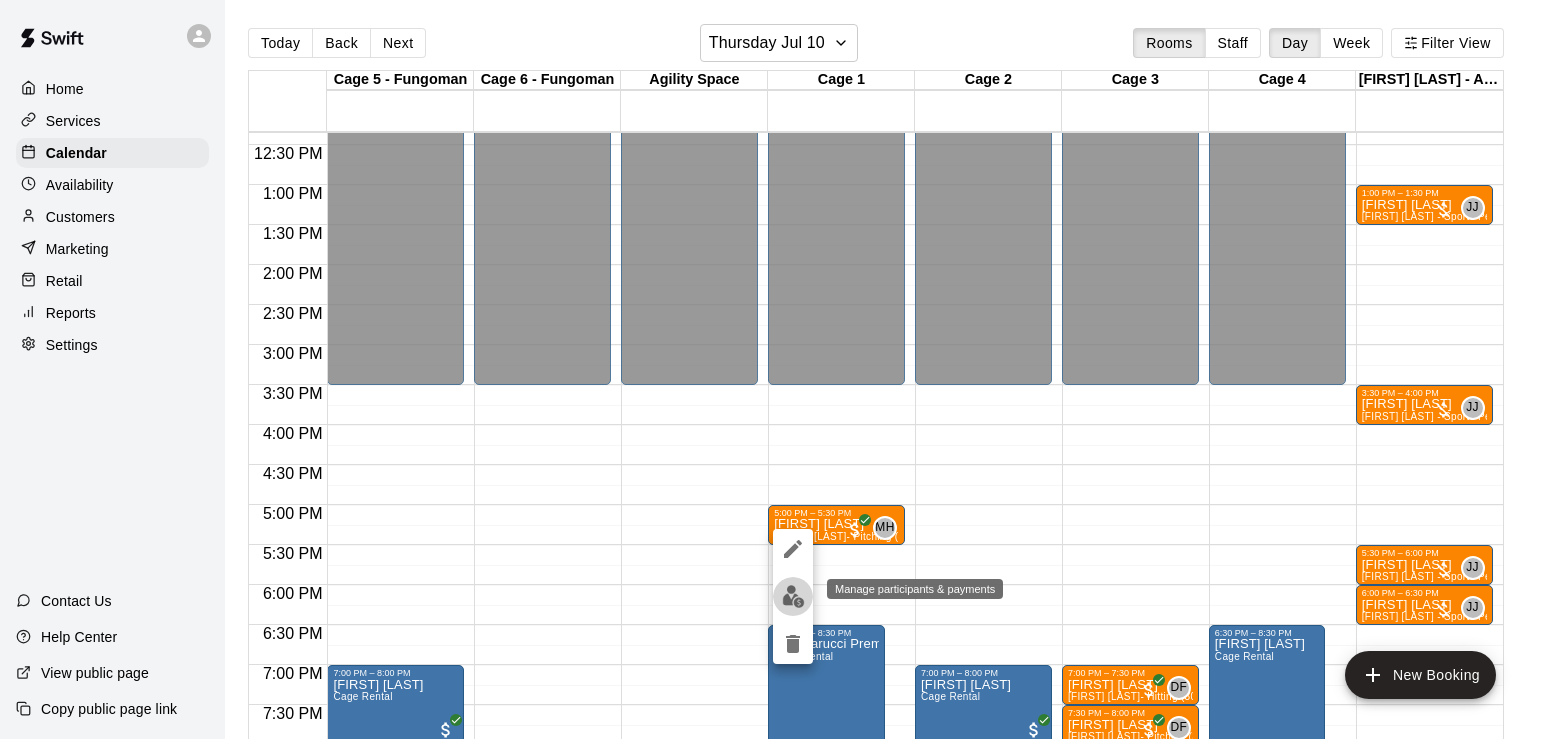 click at bounding box center (793, 596) 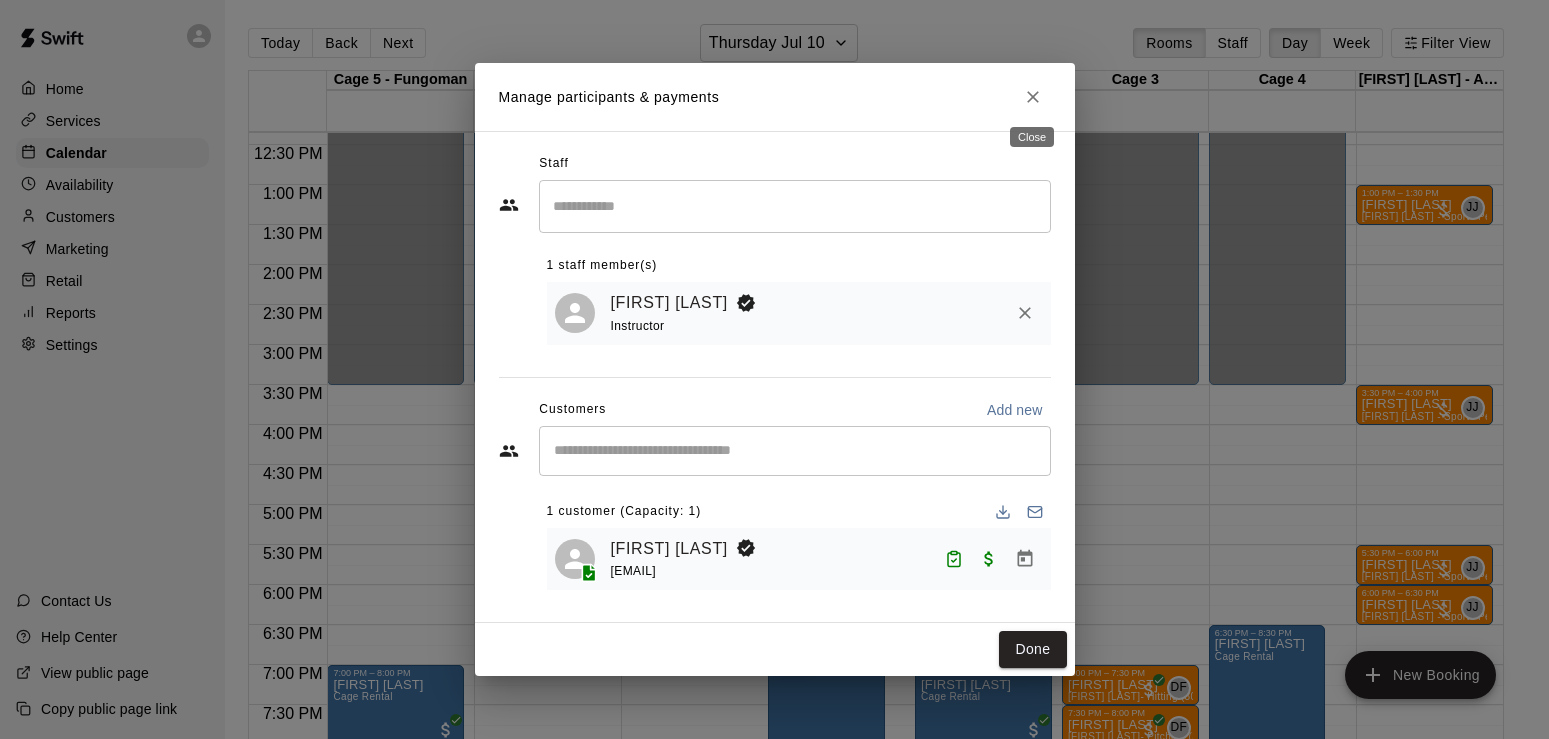 click 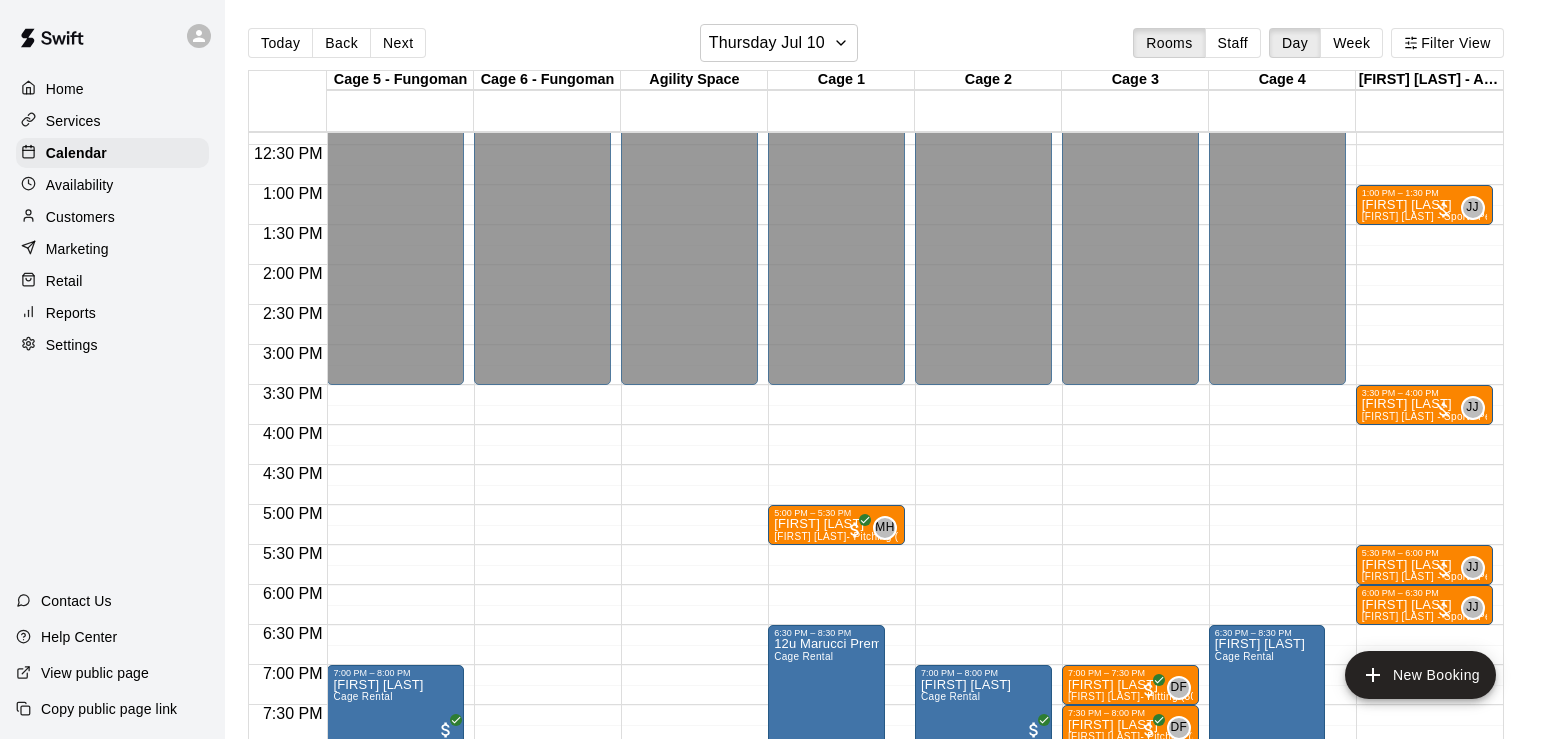 click on "New Booking" at bounding box center [1420, 675] 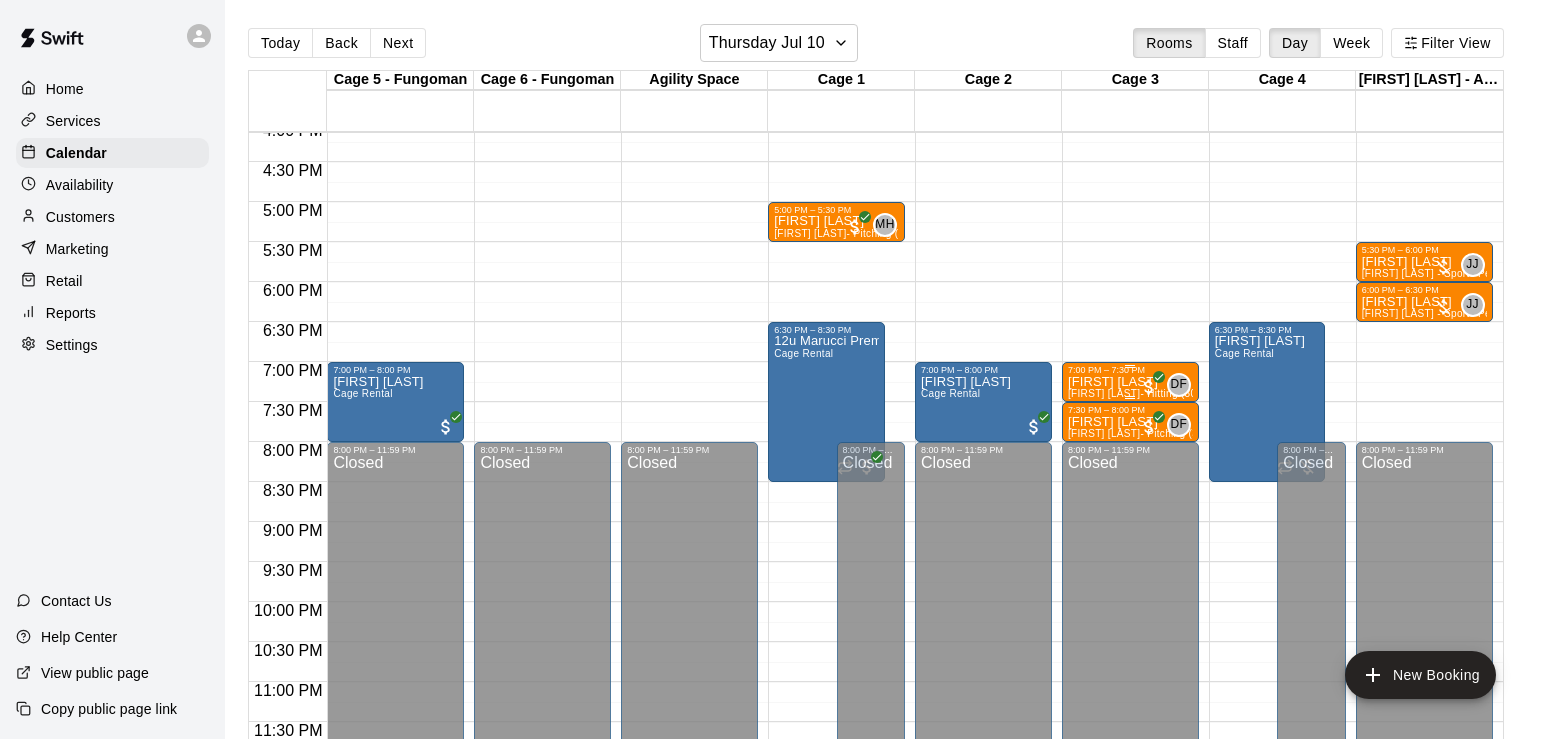 click on "[FIRST] [LAST]" at bounding box center (1130, 382) 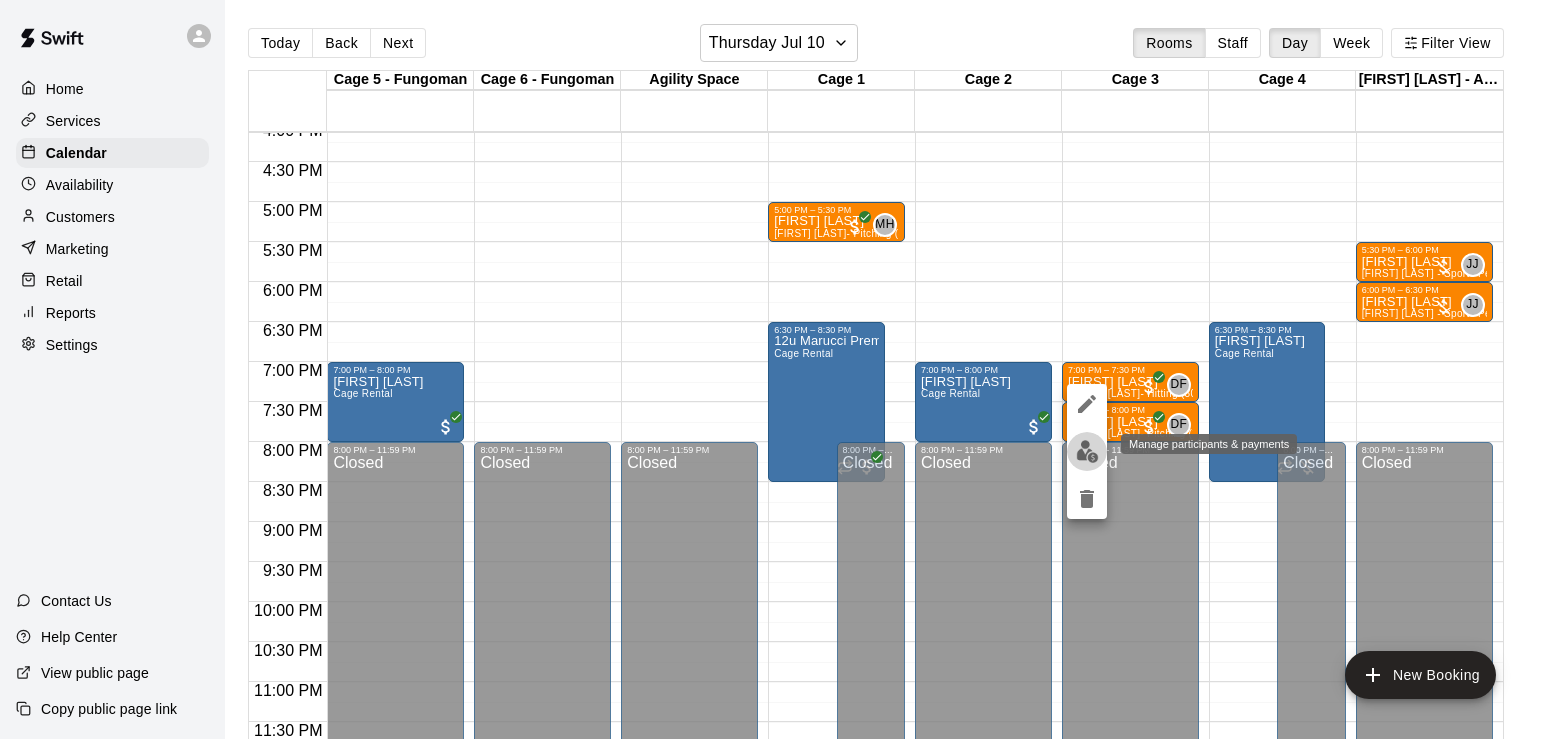 click at bounding box center [1087, 451] 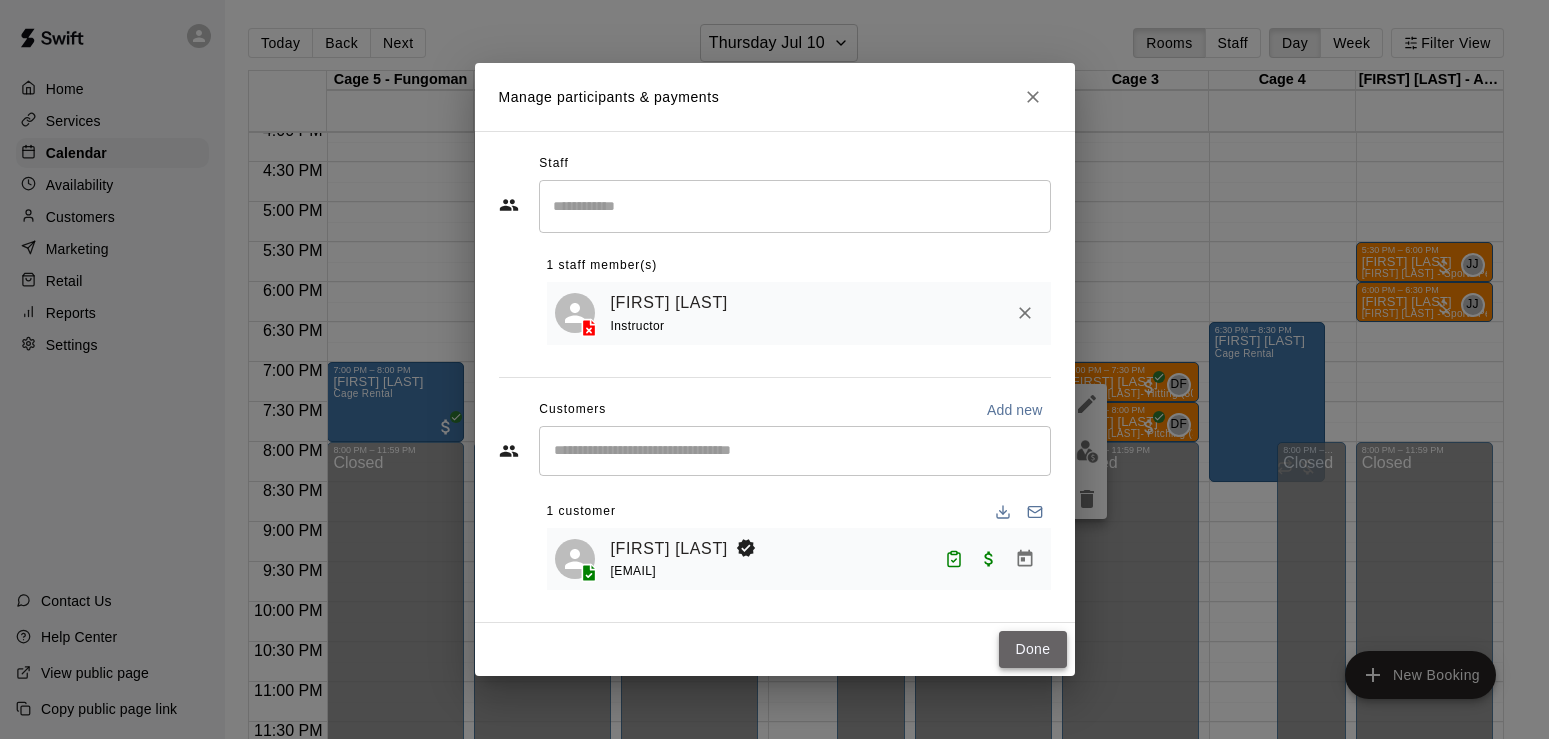click on "Done" at bounding box center (1032, 649) 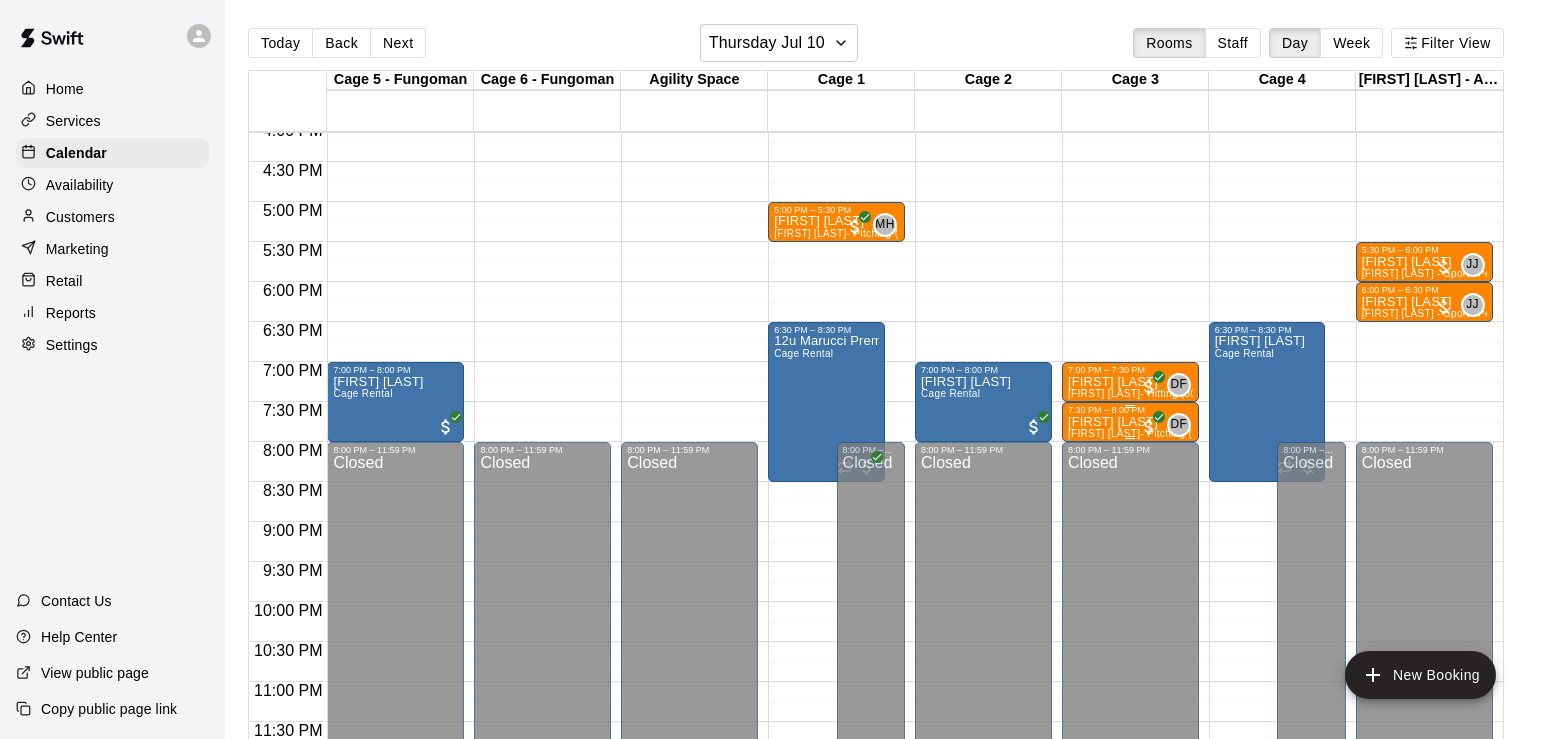 click on "[FIRST] [LAST]" at bounding box center [1130, 422] 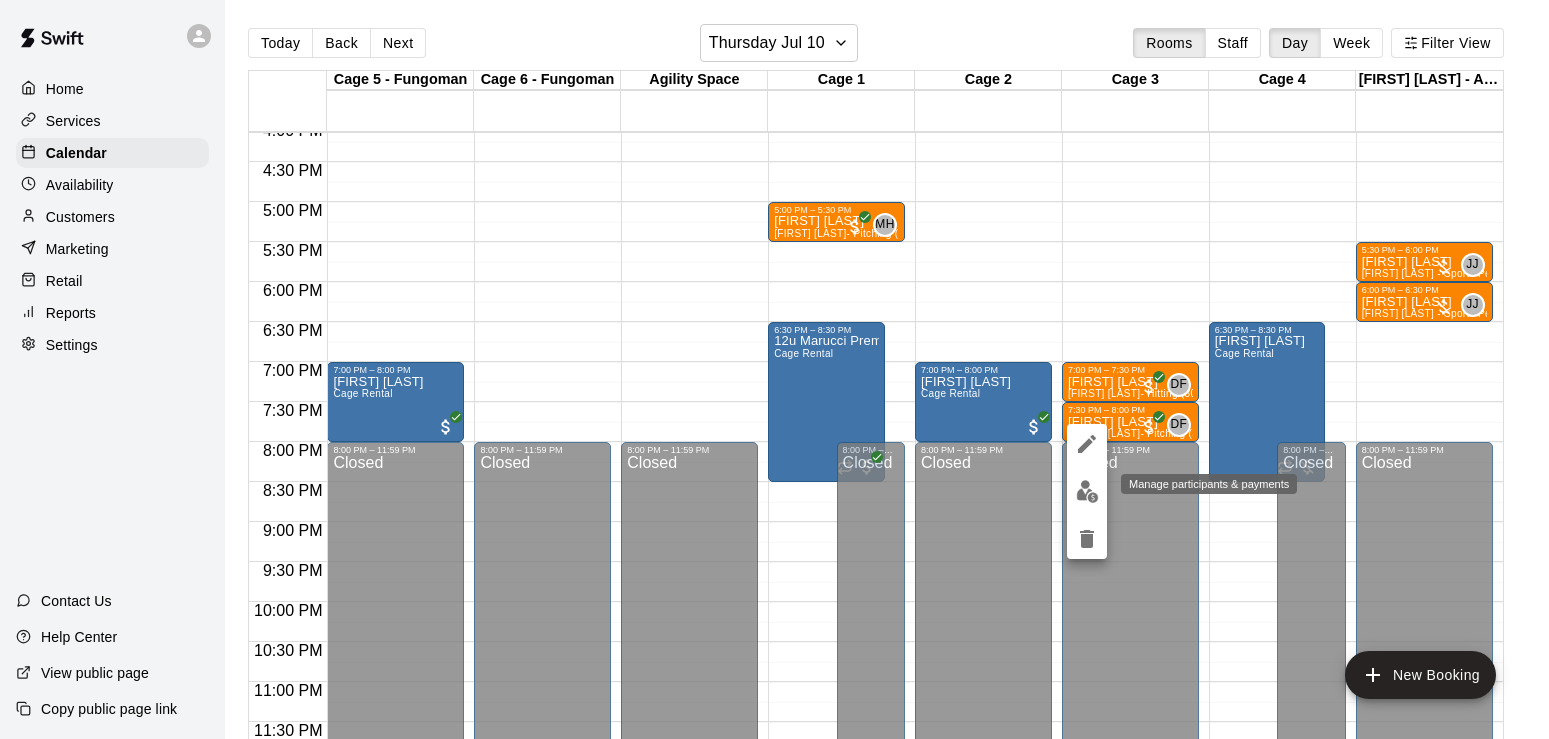 click at bounding box center (1087, 491) 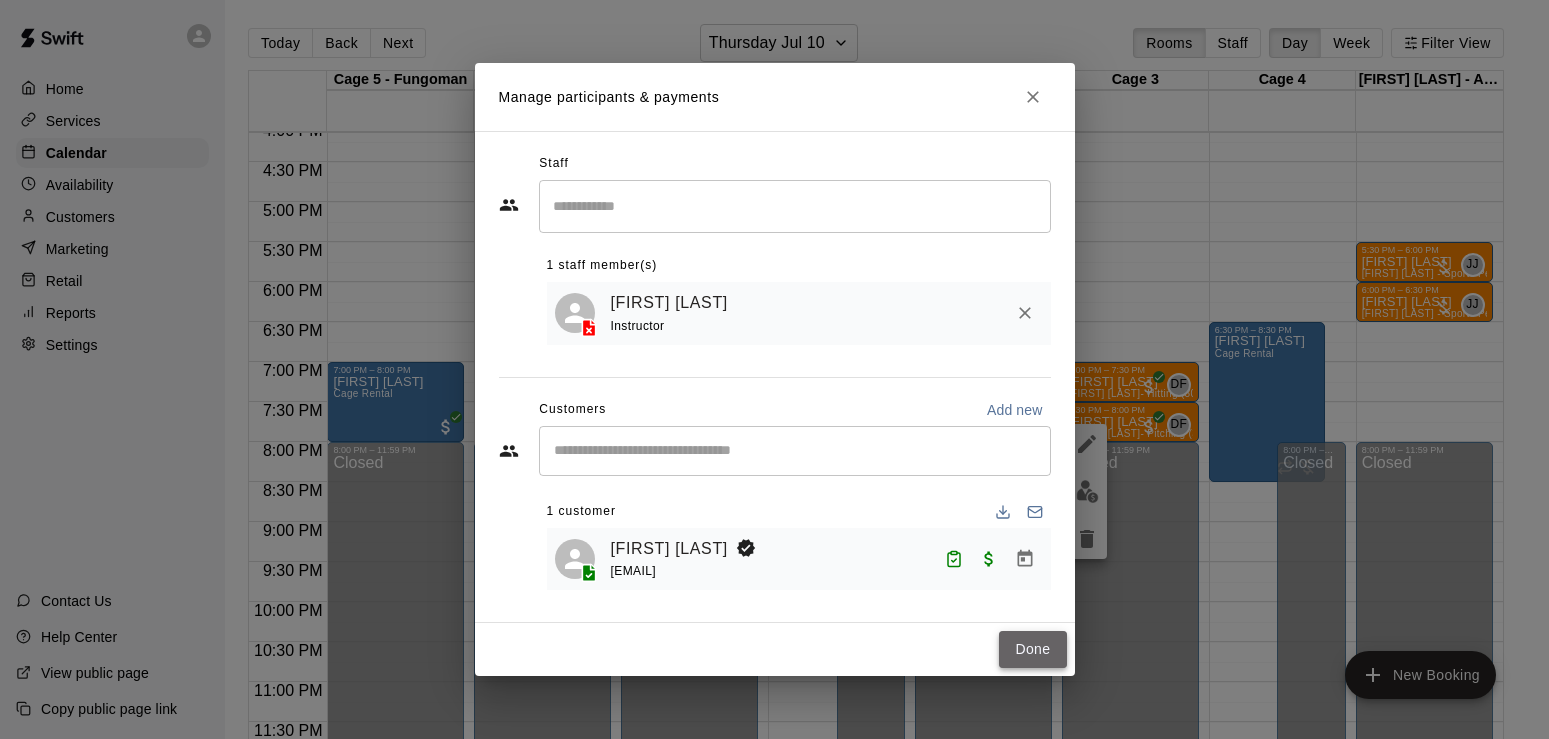 click on "Done" at bounding box center (1032, 649) 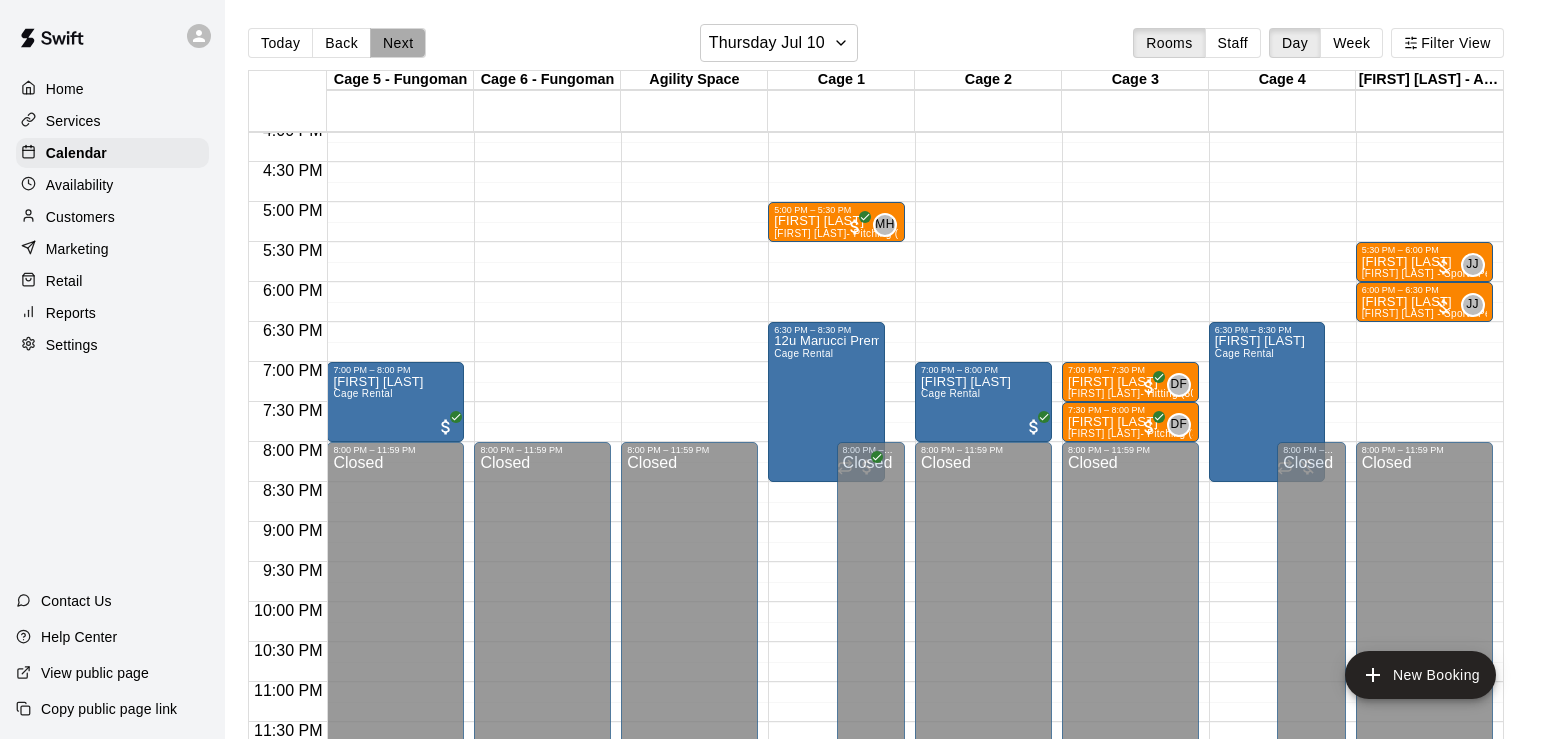 click on "Next" at bounding box center (398, 43) 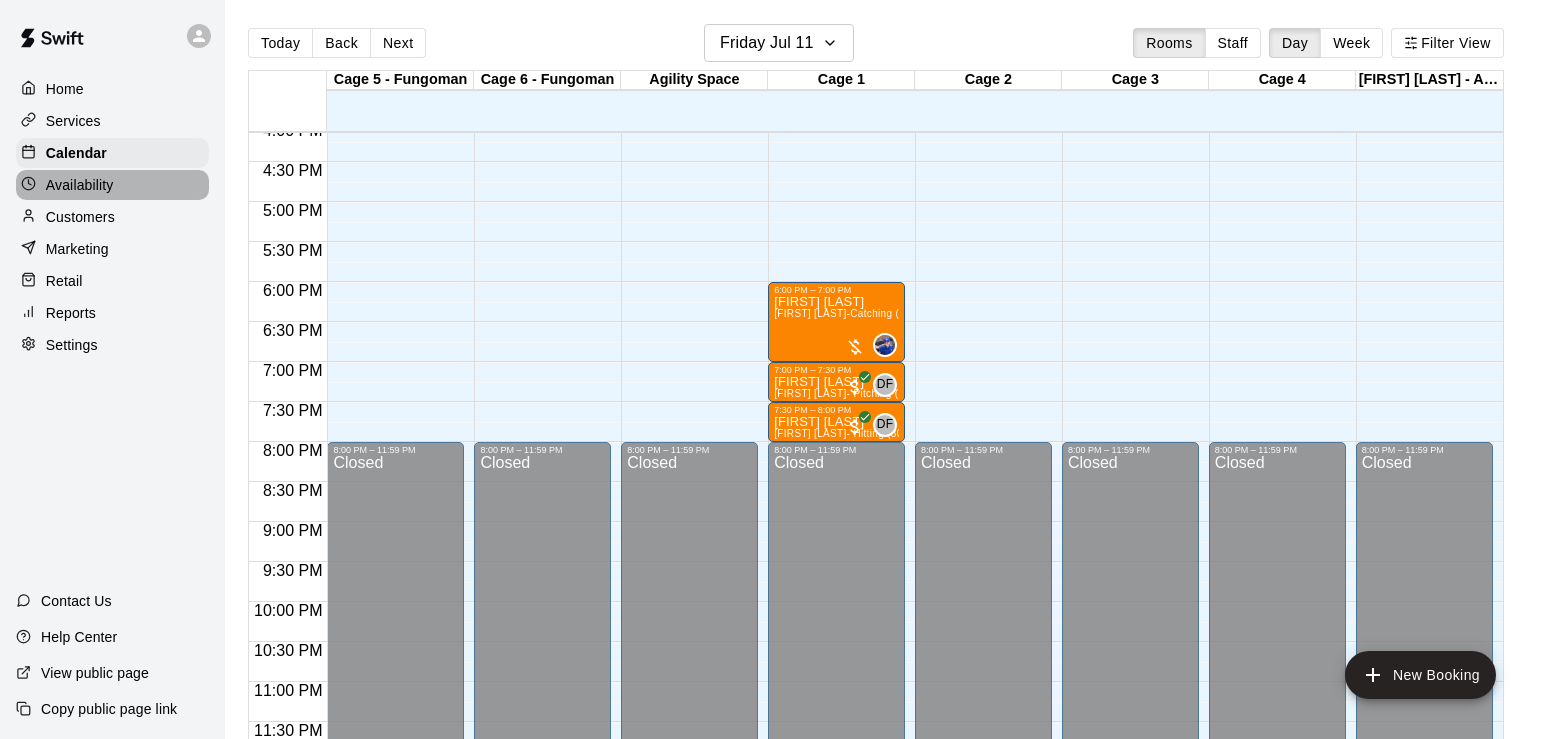 click on "Availability" at bounding box center [80, 185] 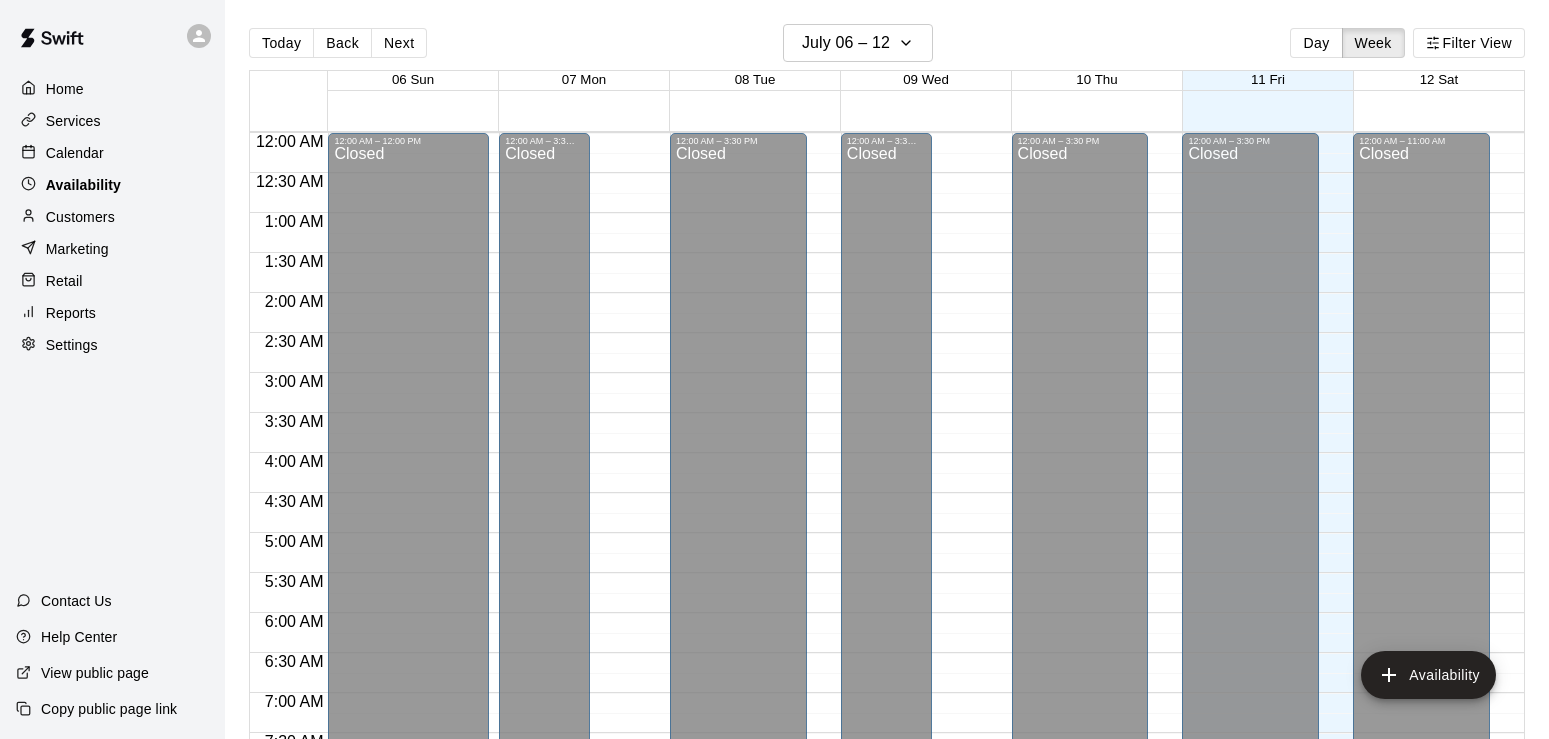 scroll, scrollTop: 990, scrollLeft: 0, axis: vertical 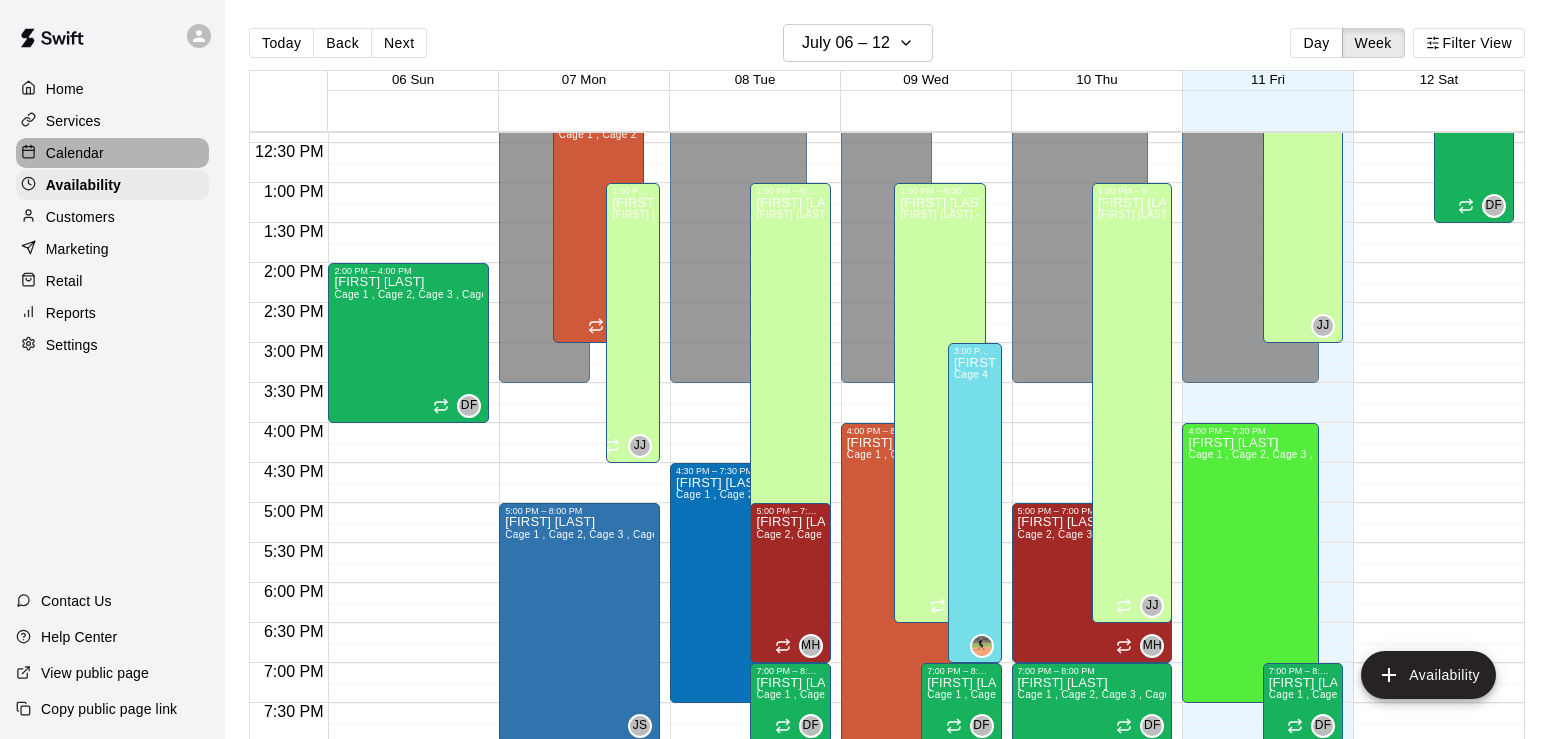 click on "Calendar" at bounding box center [75, 153] 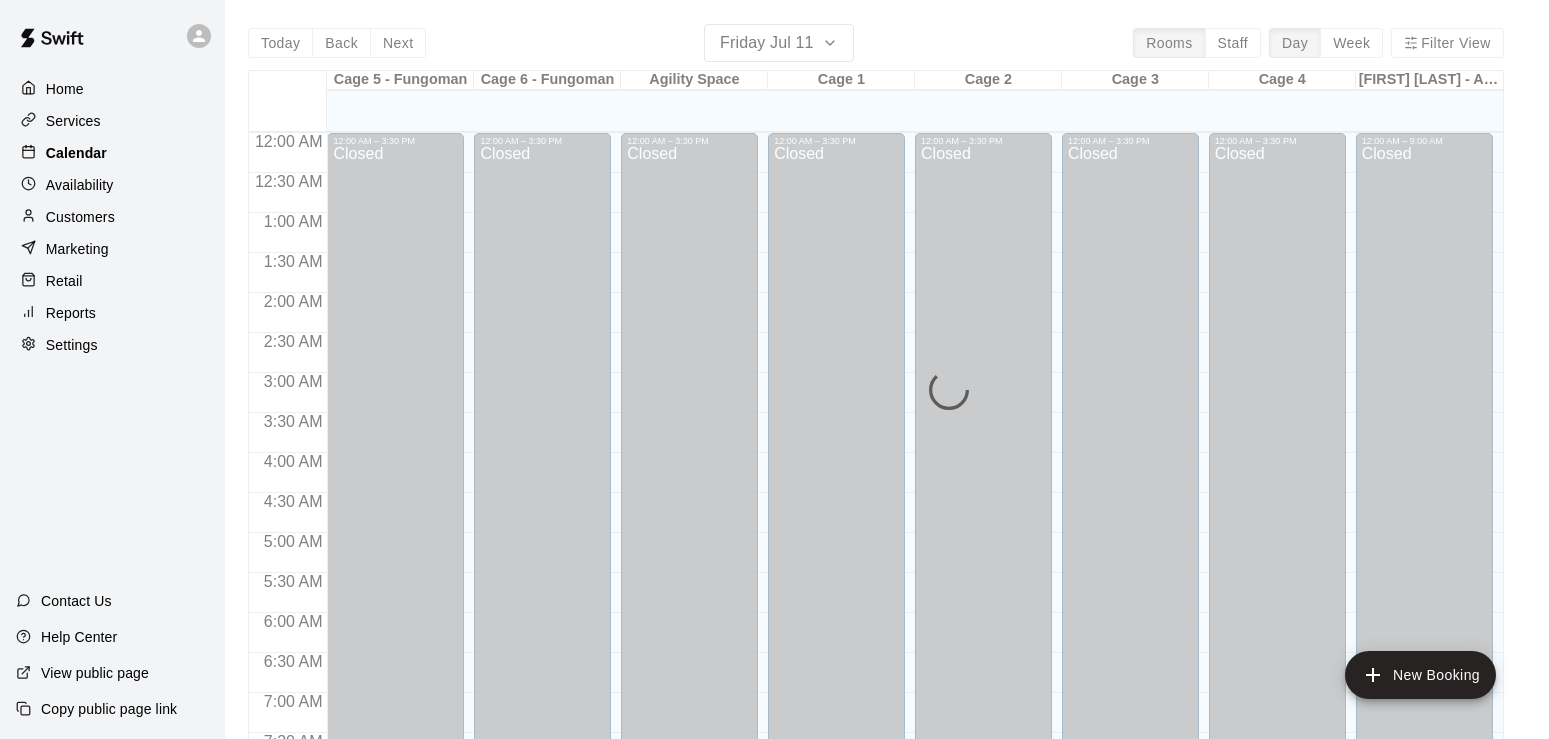 scroll, scrollTop: 990, scrollLeft: 0, axis: vertical 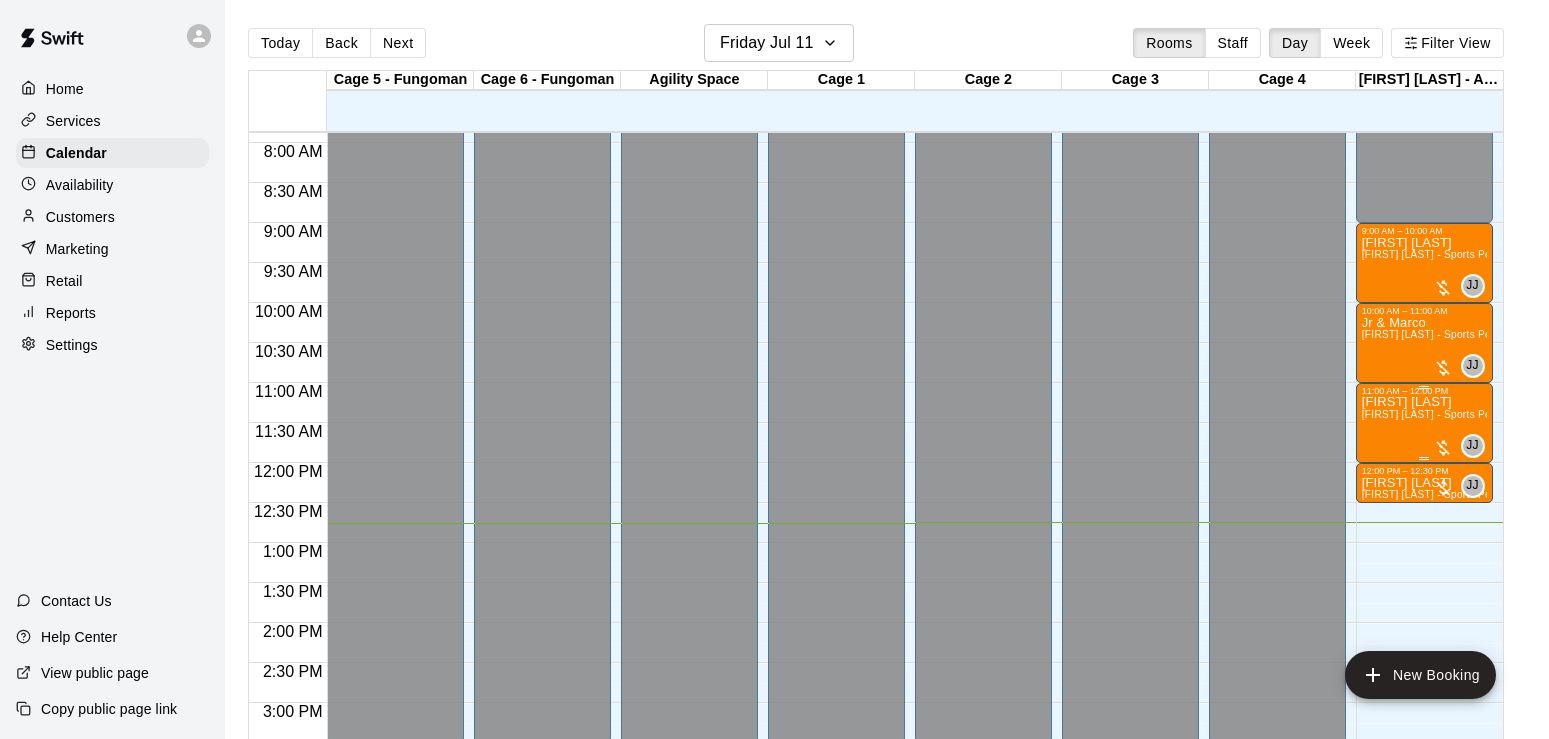 click on "[FIRST] [LAST] - Sports Performance Training (60 min)" at bounding box center [1492, 414] 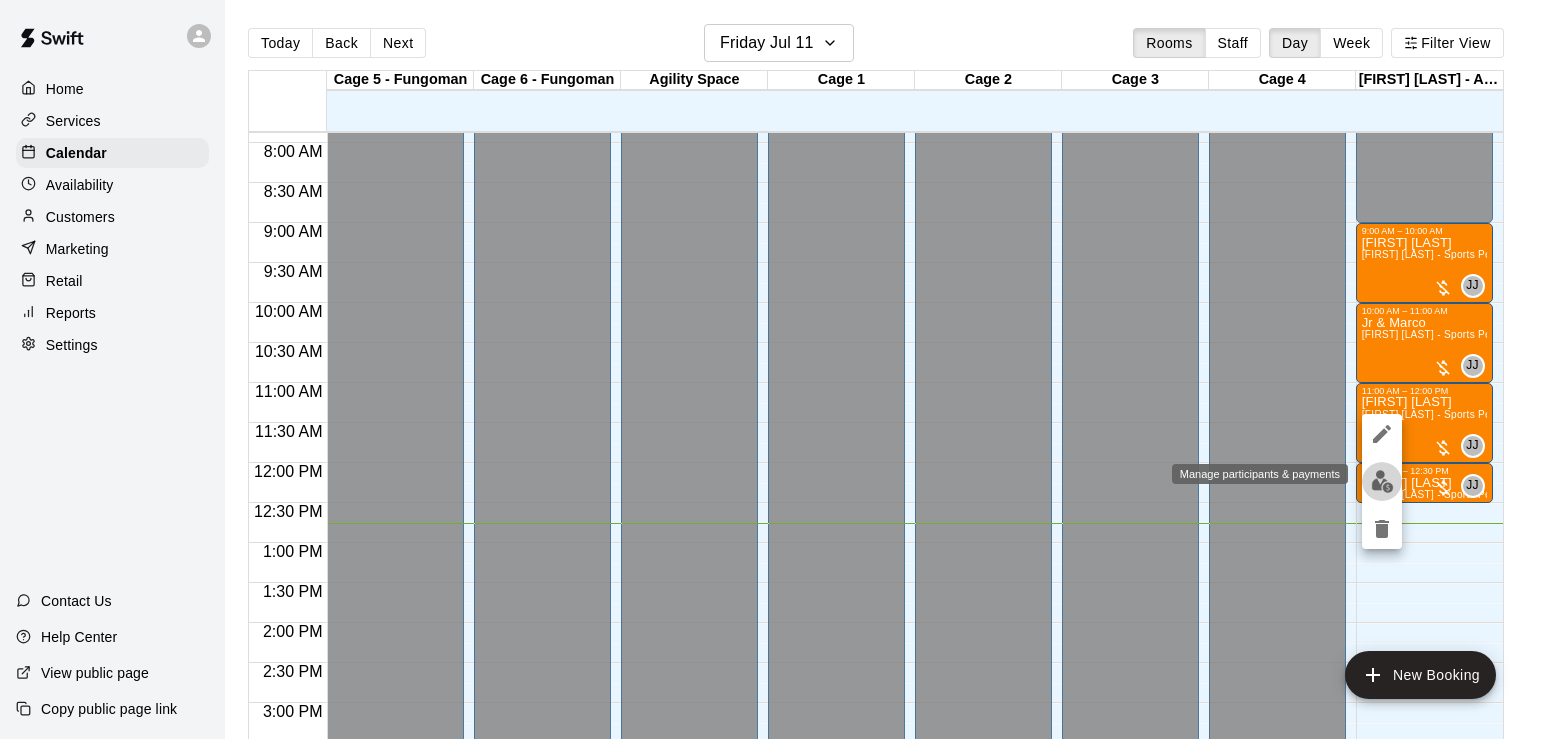 click at bounding box center [1382, 481] 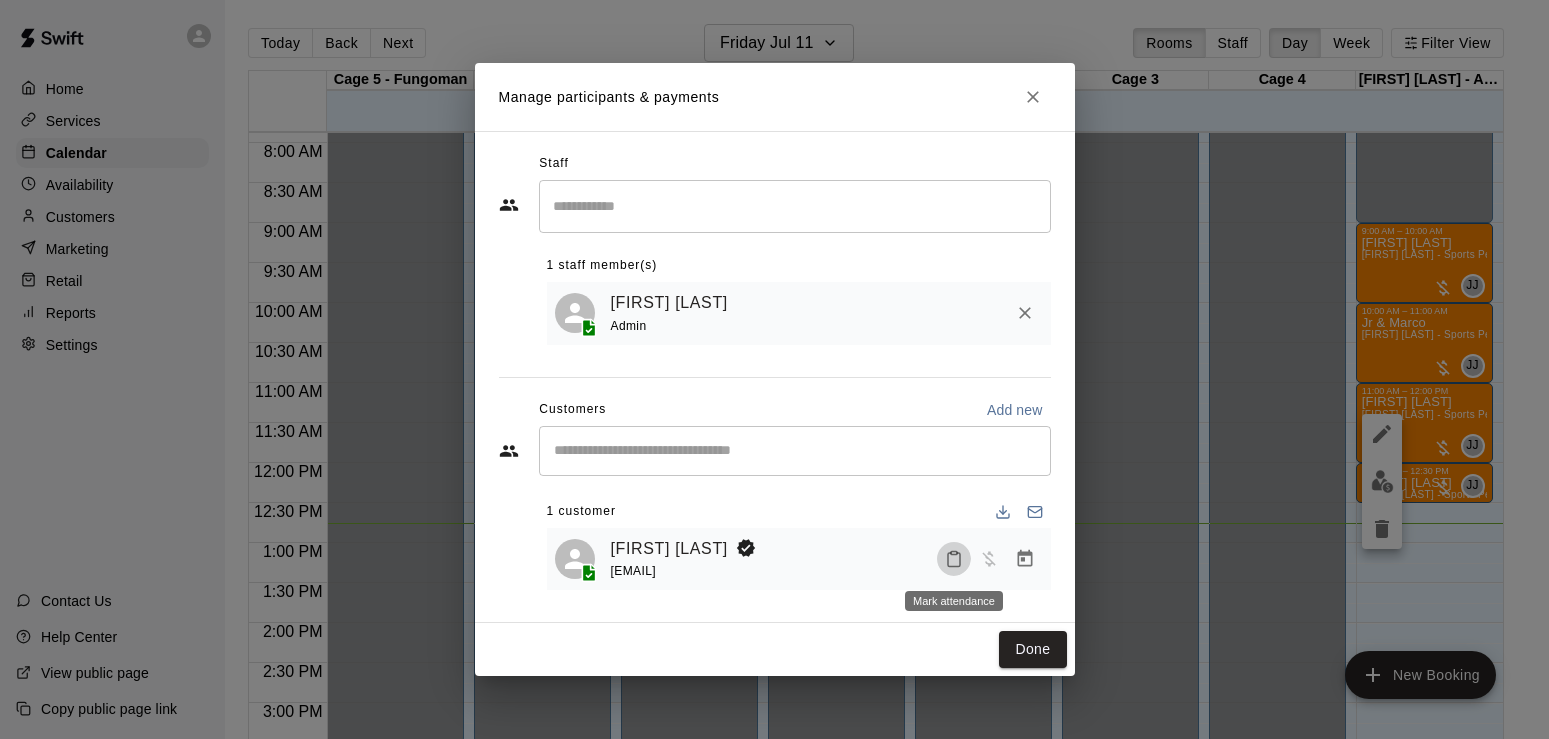 click at bounding box center (954, 559) 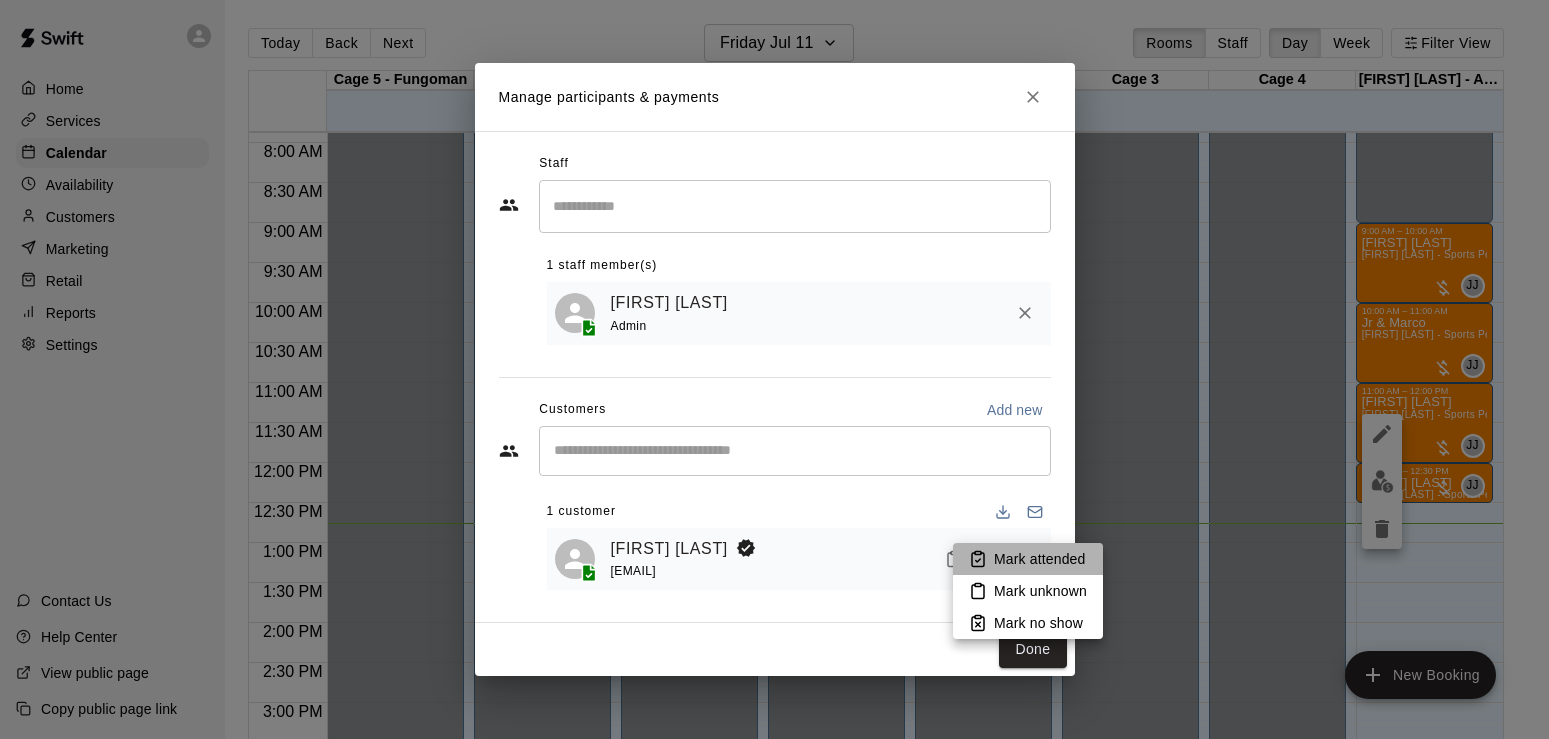 click on "Mark attended" at bounding box center (1039, 559) 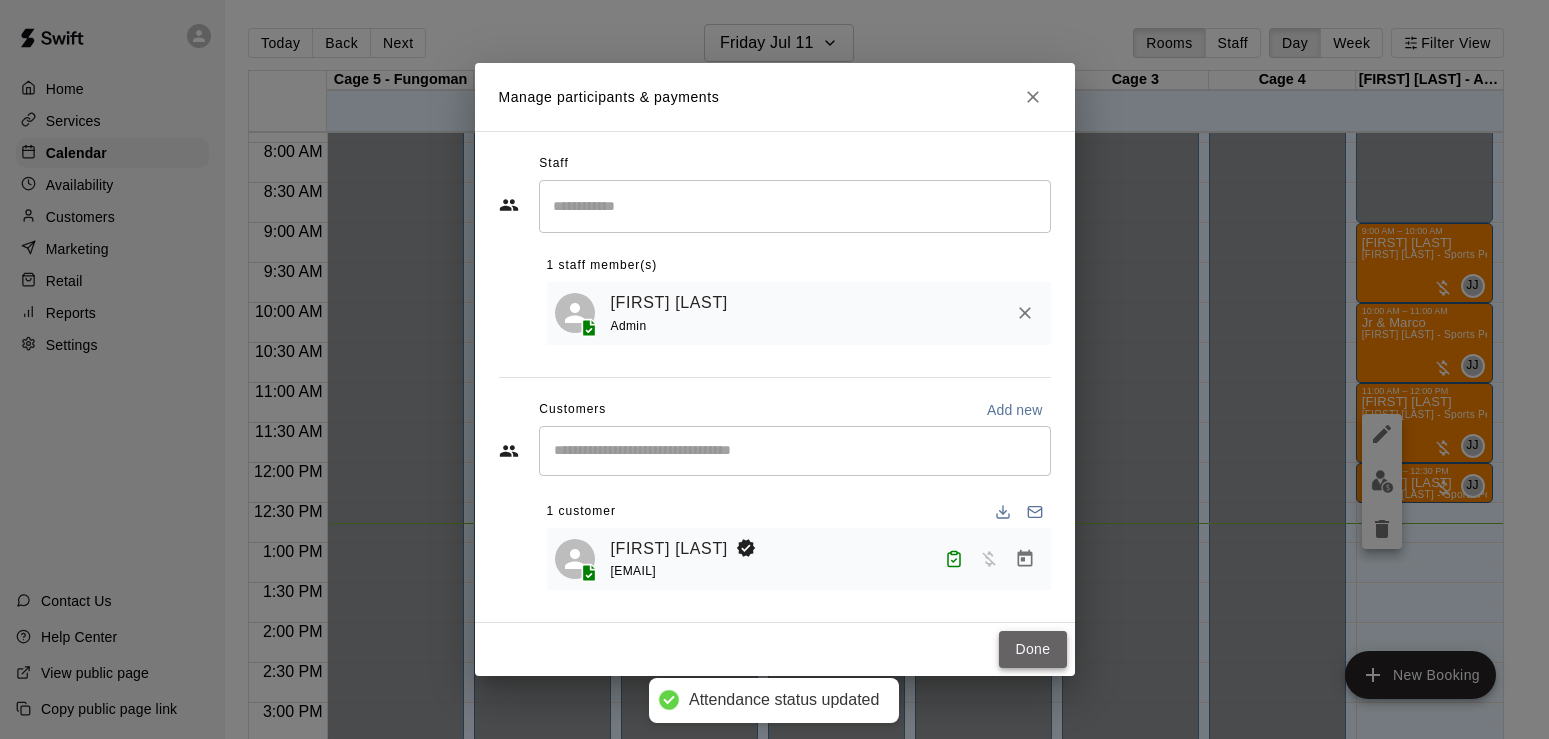 click on "Done" at bounding box center (1032, 649) 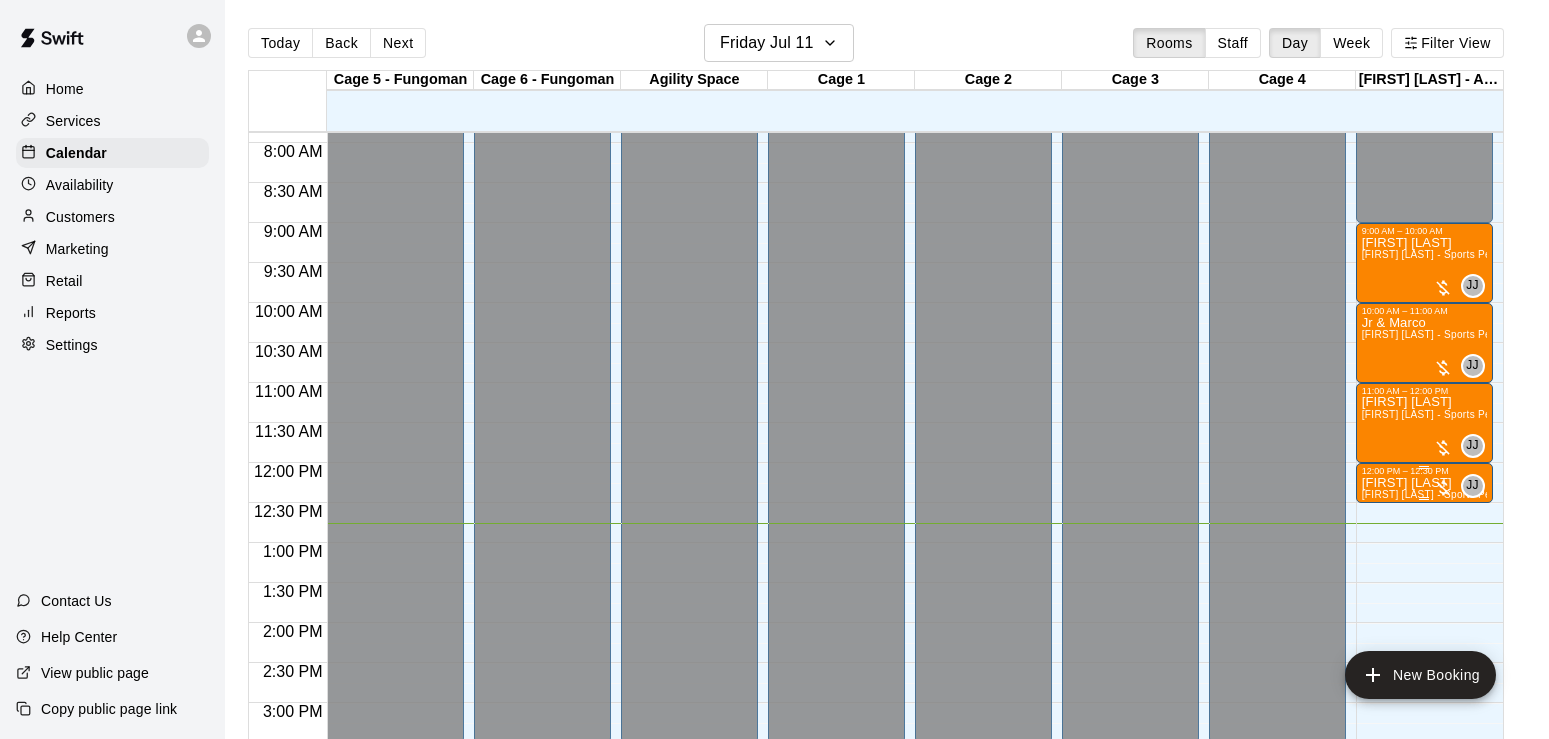 click on "[FIRST] [LAST]" at bounding box center [1424, 483] 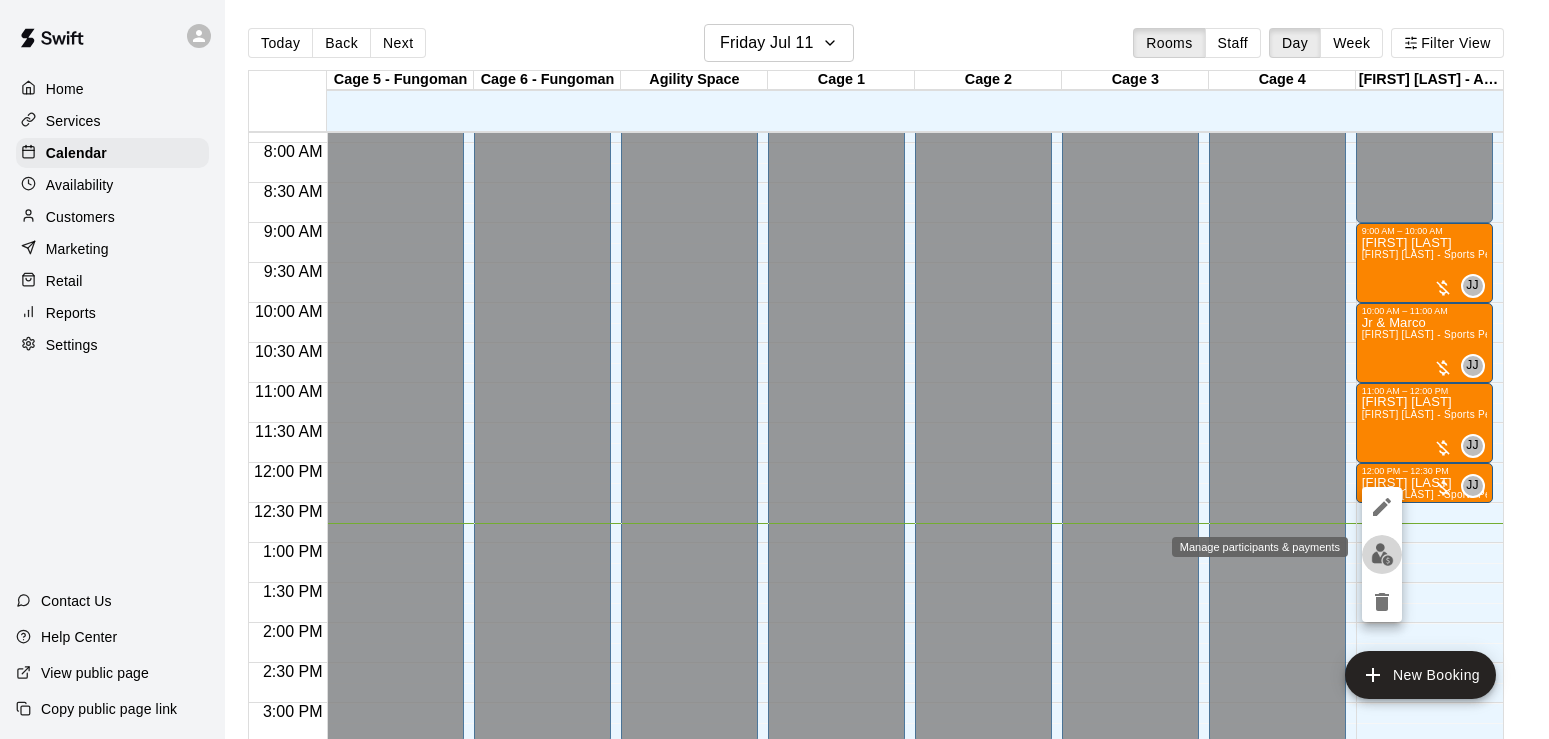 click at bounding box center [1382, 554] 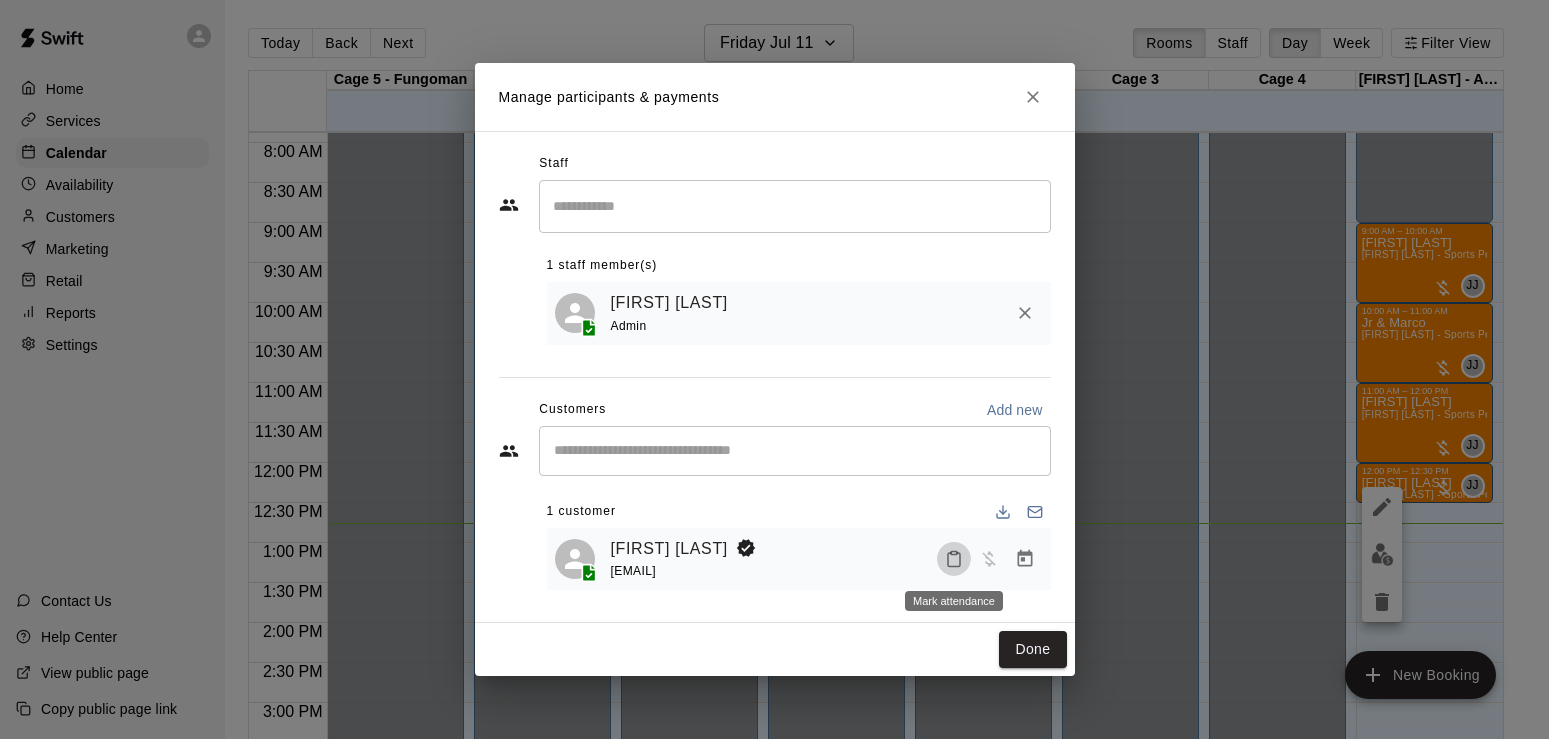 click 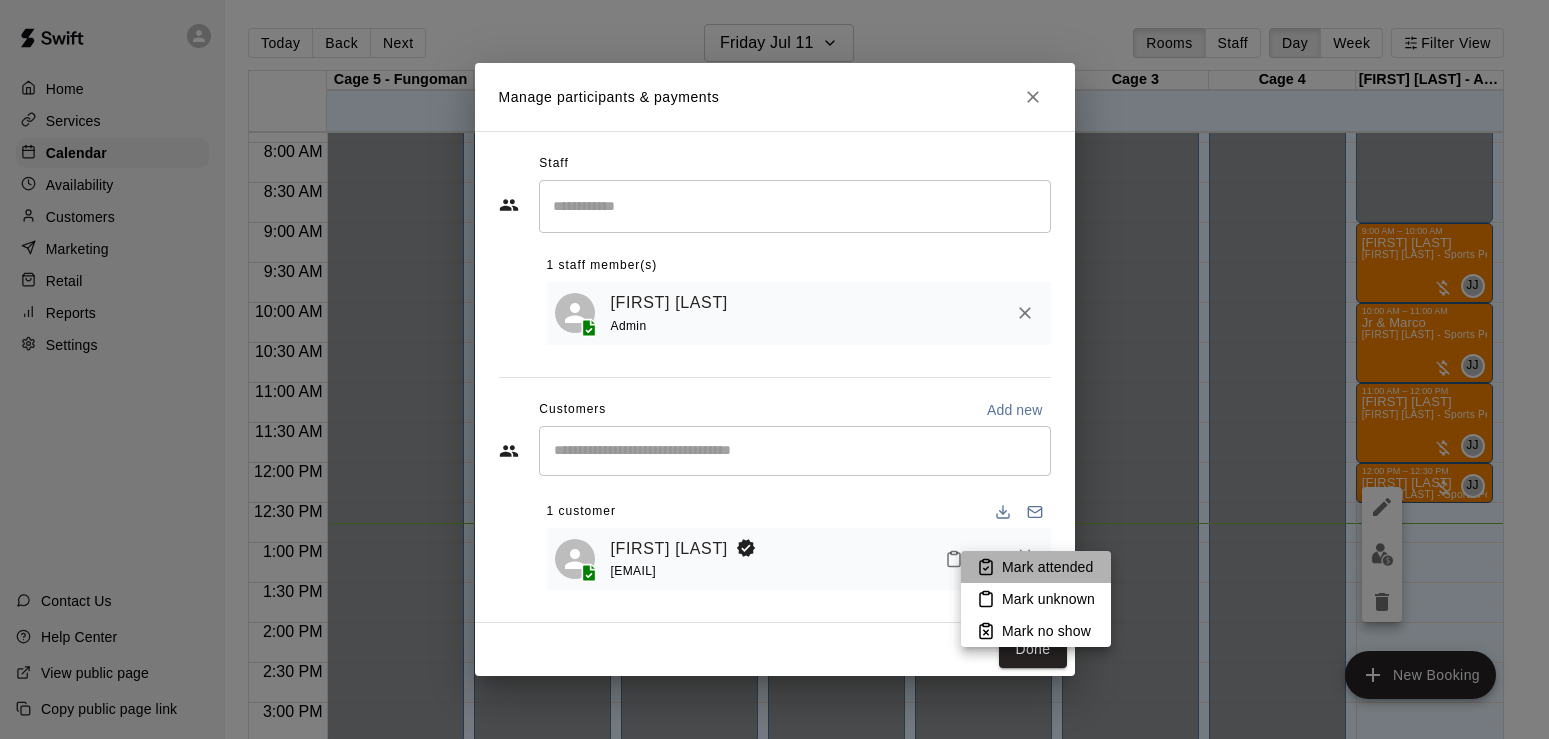 click on "Mark attended" at bounding box center [1047, 567] 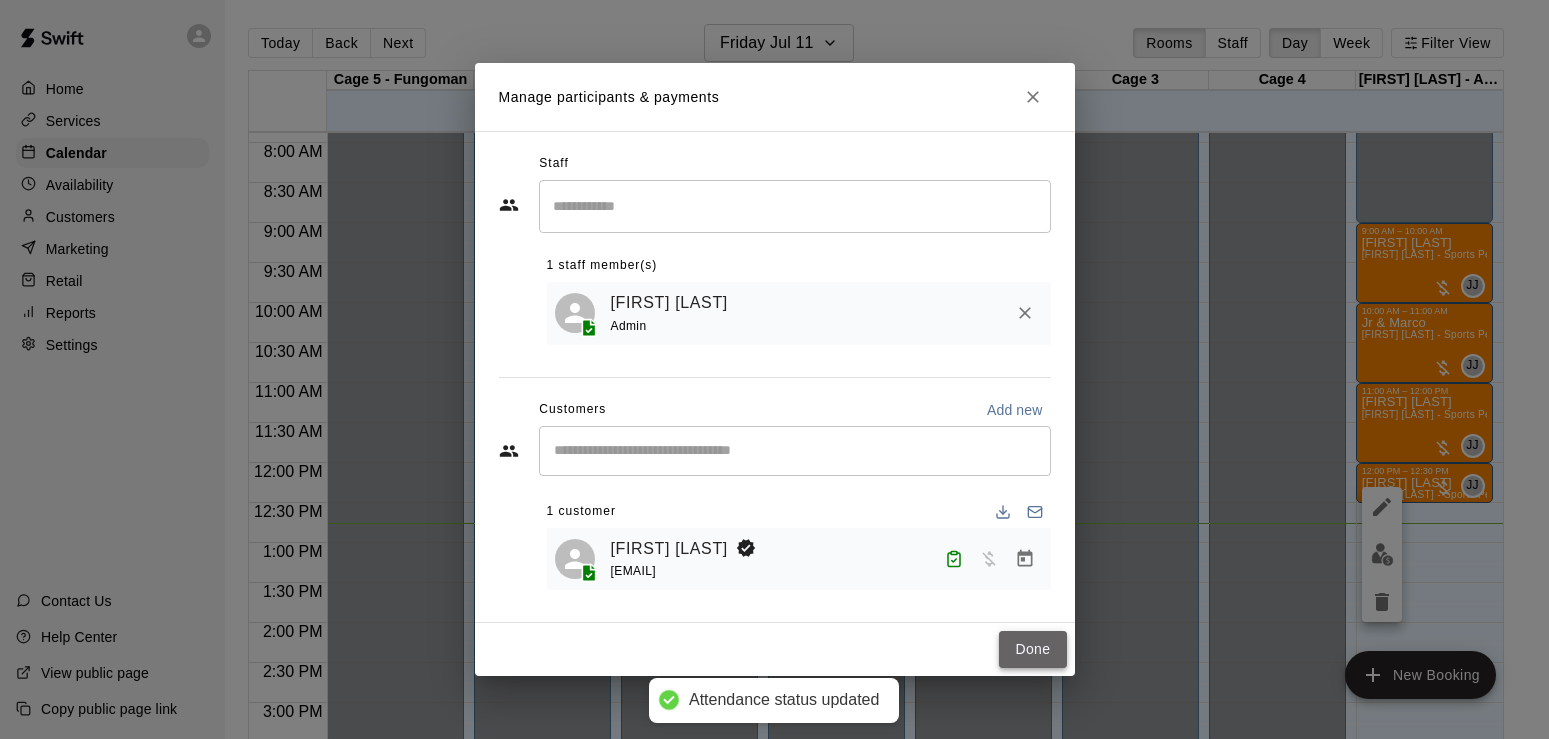 click on "Done" at bounding box center (1032, 649) 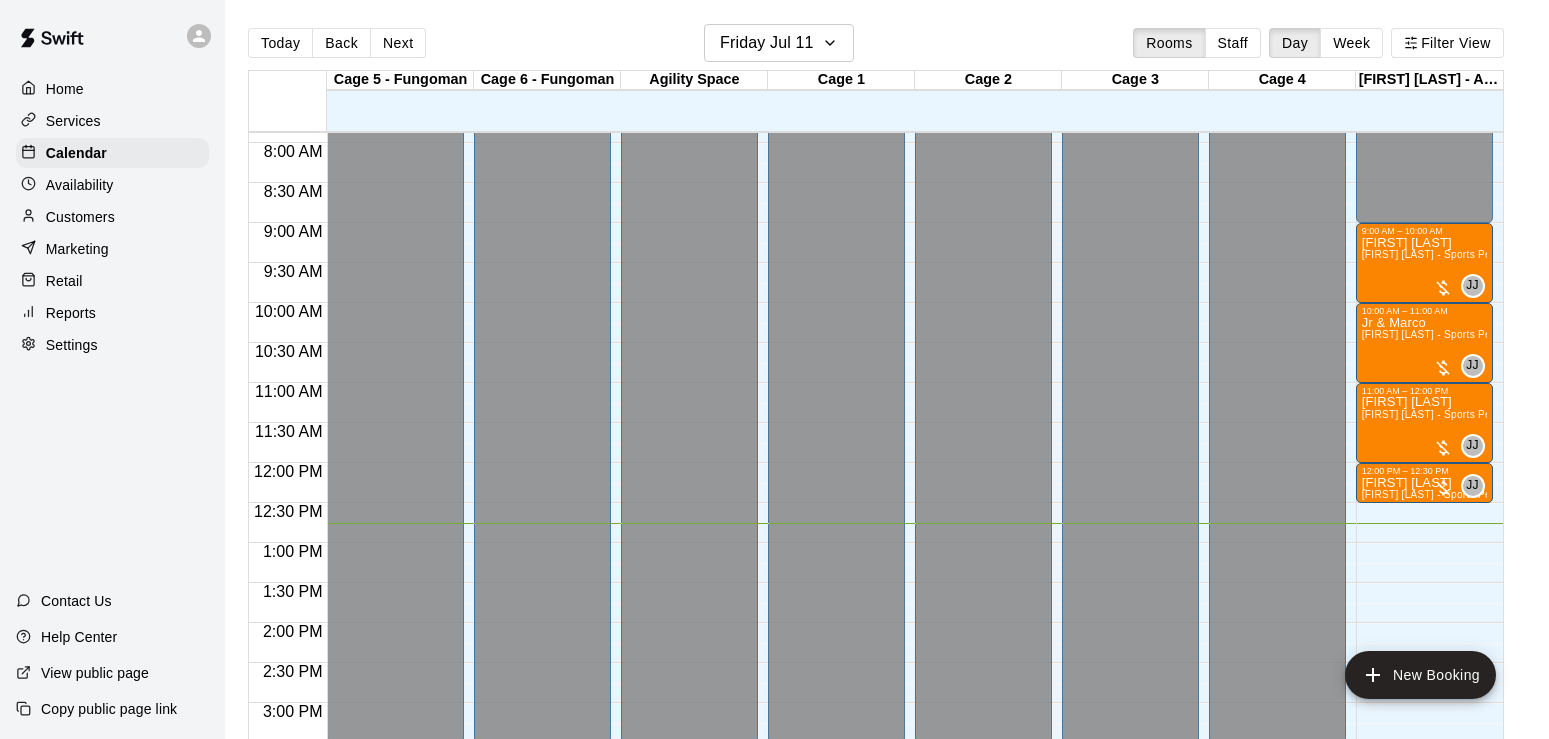 scroll, scrollTop: 1215, scrollLeft: 0, axis: vertical 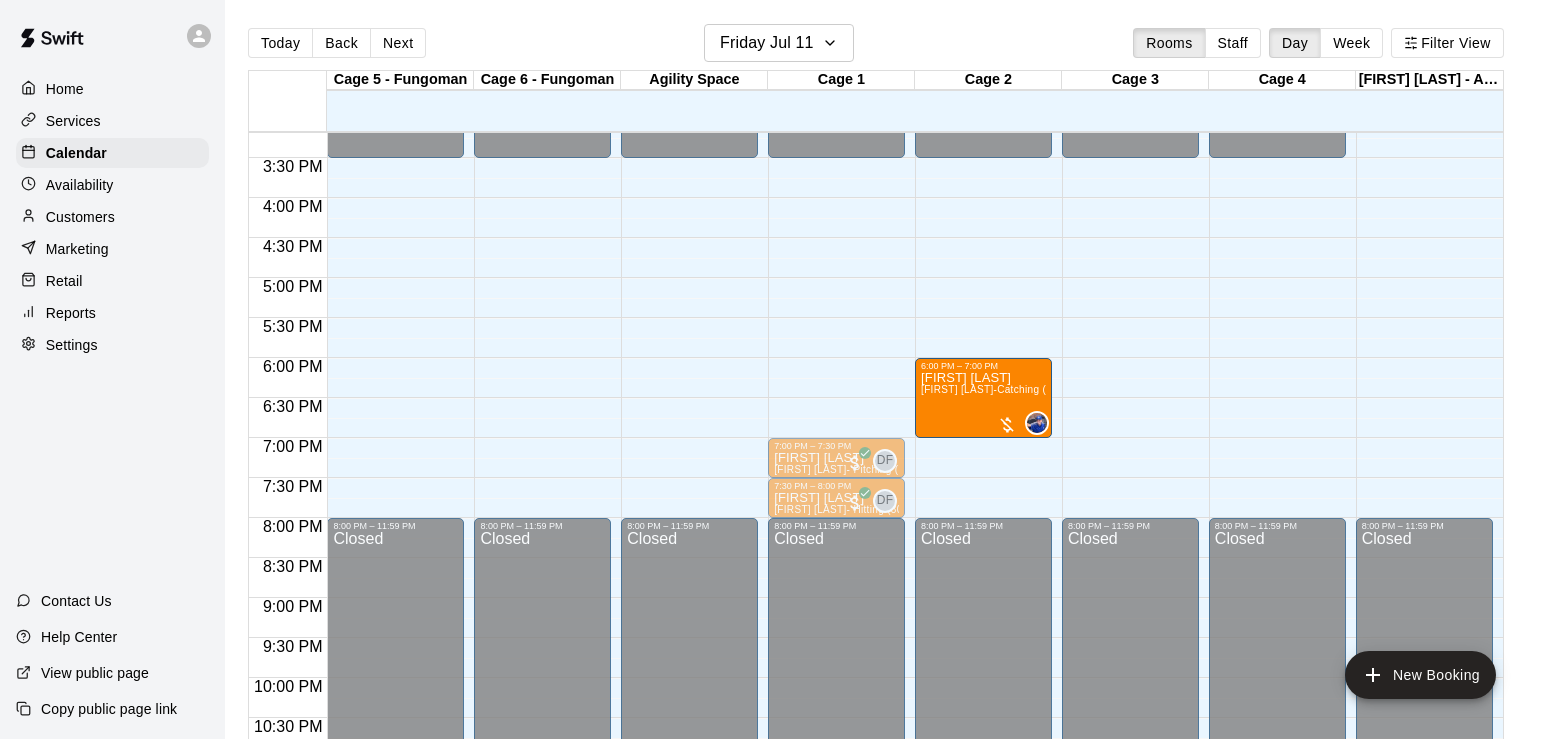 drag, startPoint x: 832, startPoint y: 406, endPoint x: 924, endPoint y: 416, distance: 92.541885 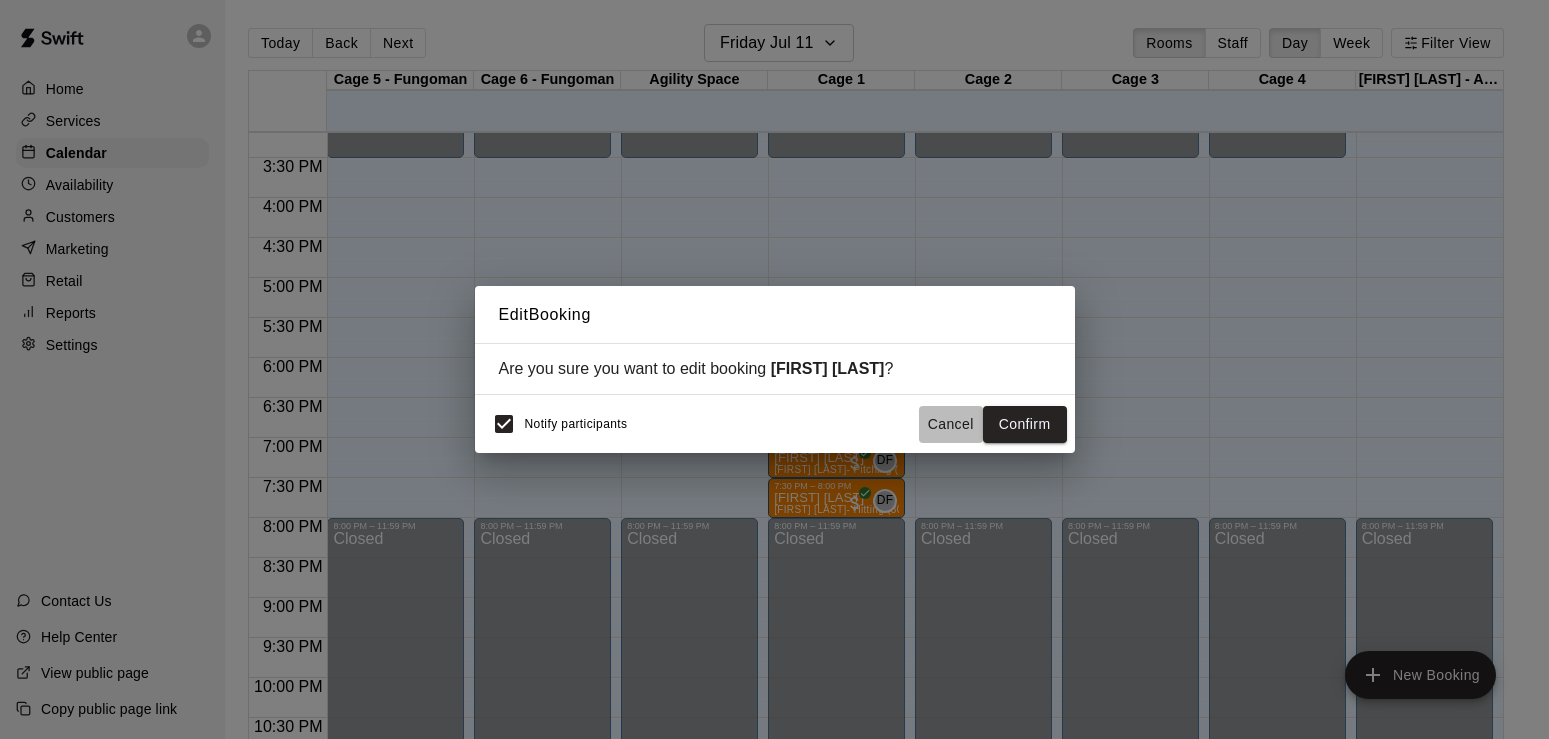 click on "Cancel" at bounding box center (951, 424) 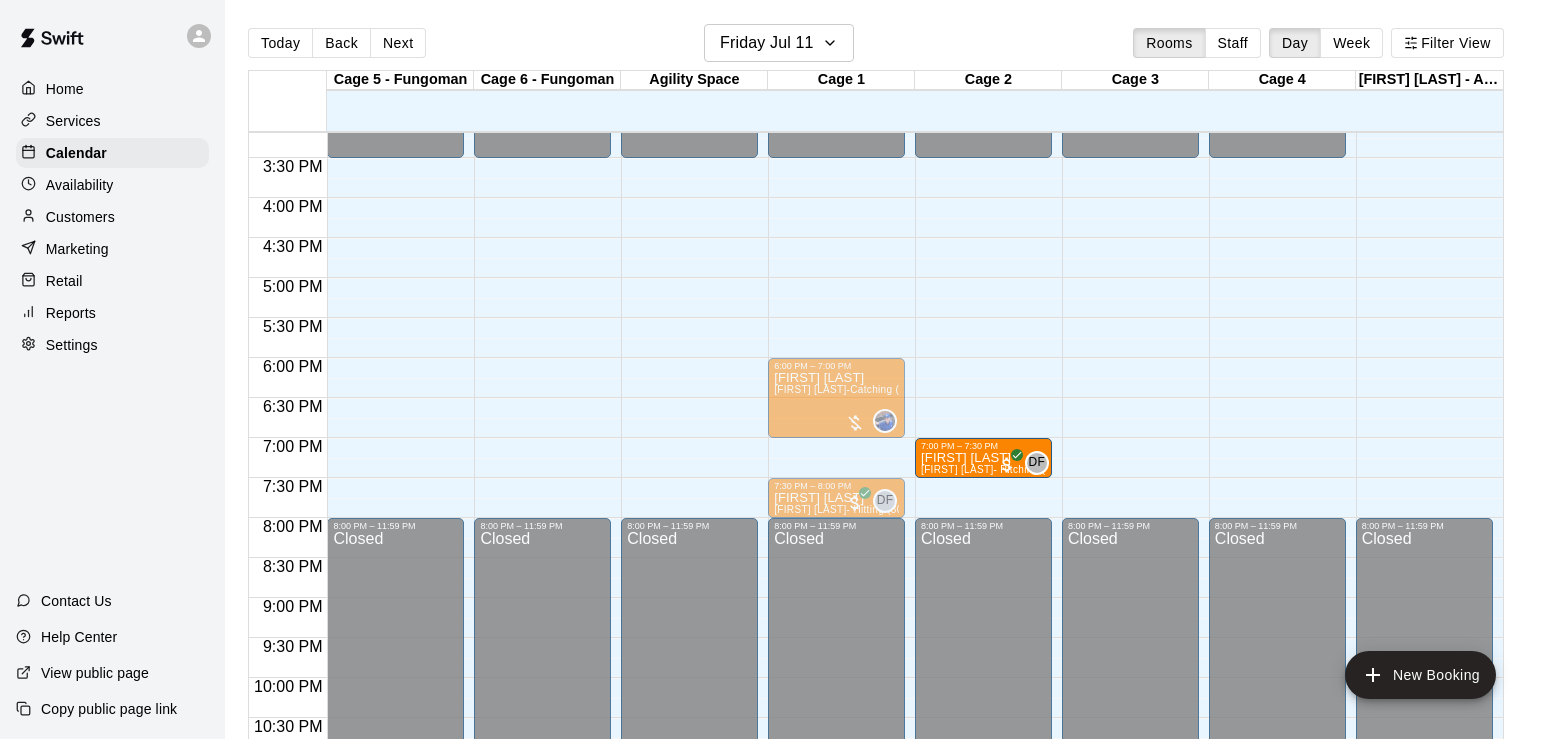 drag, startPoint x: 816, startPoint y: 460, endPoint x: 933, endPoint y: 469, distance: 117.34564 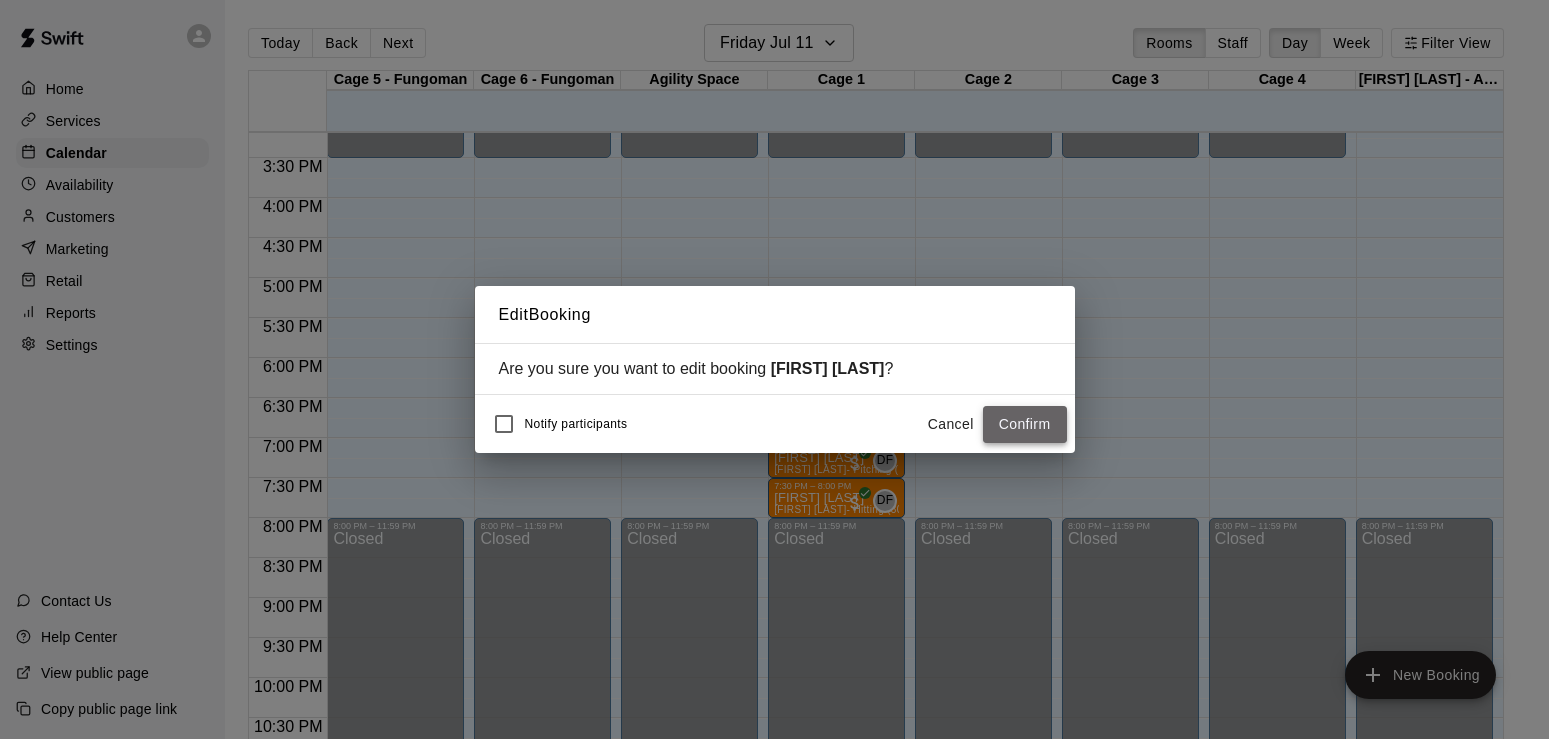 click on "Confirm" at bounding box center [1025, 424] 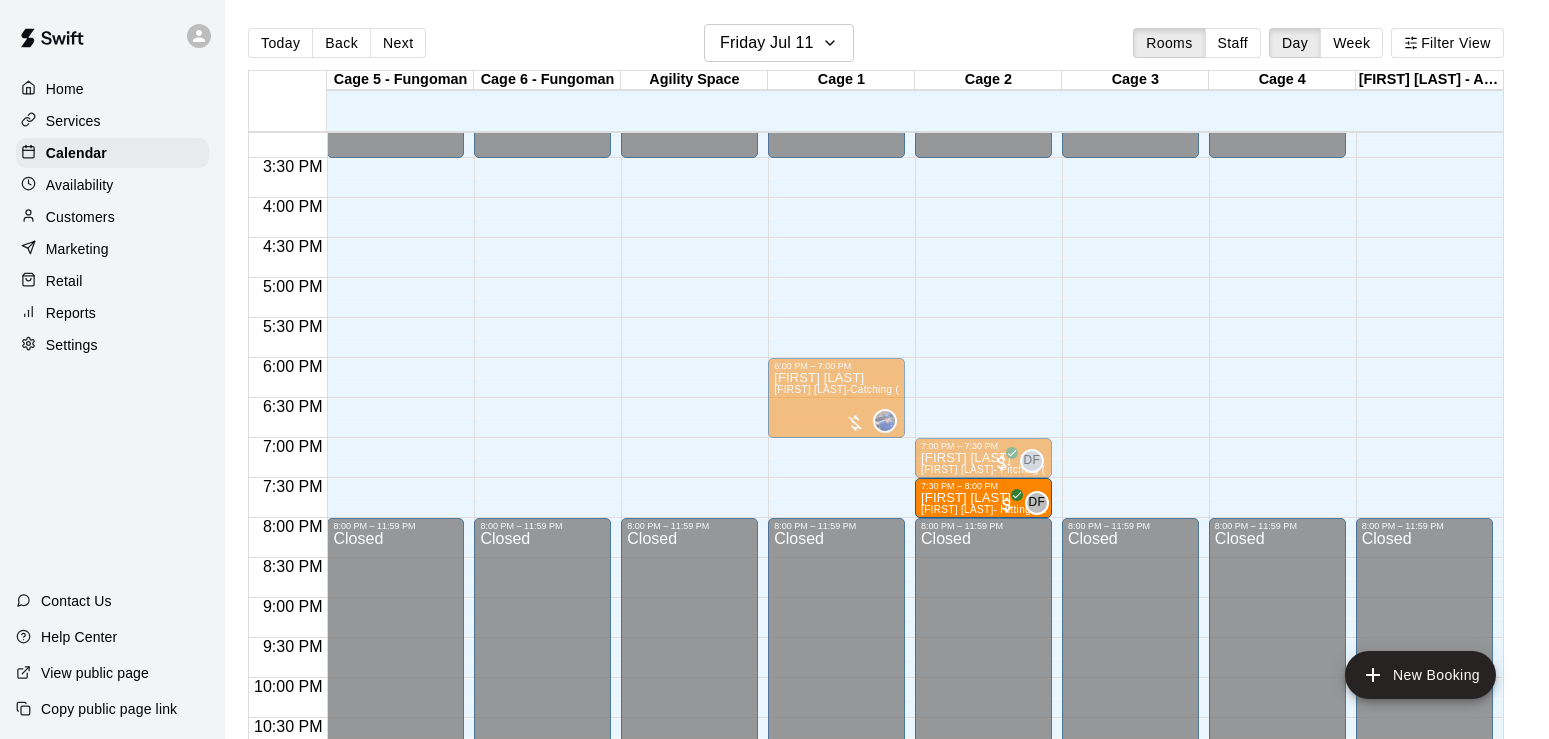 drag, startPoint x: 825, startPoint y: 501, endPoint x: 934, endPoint y: 496, distance: 109.11462 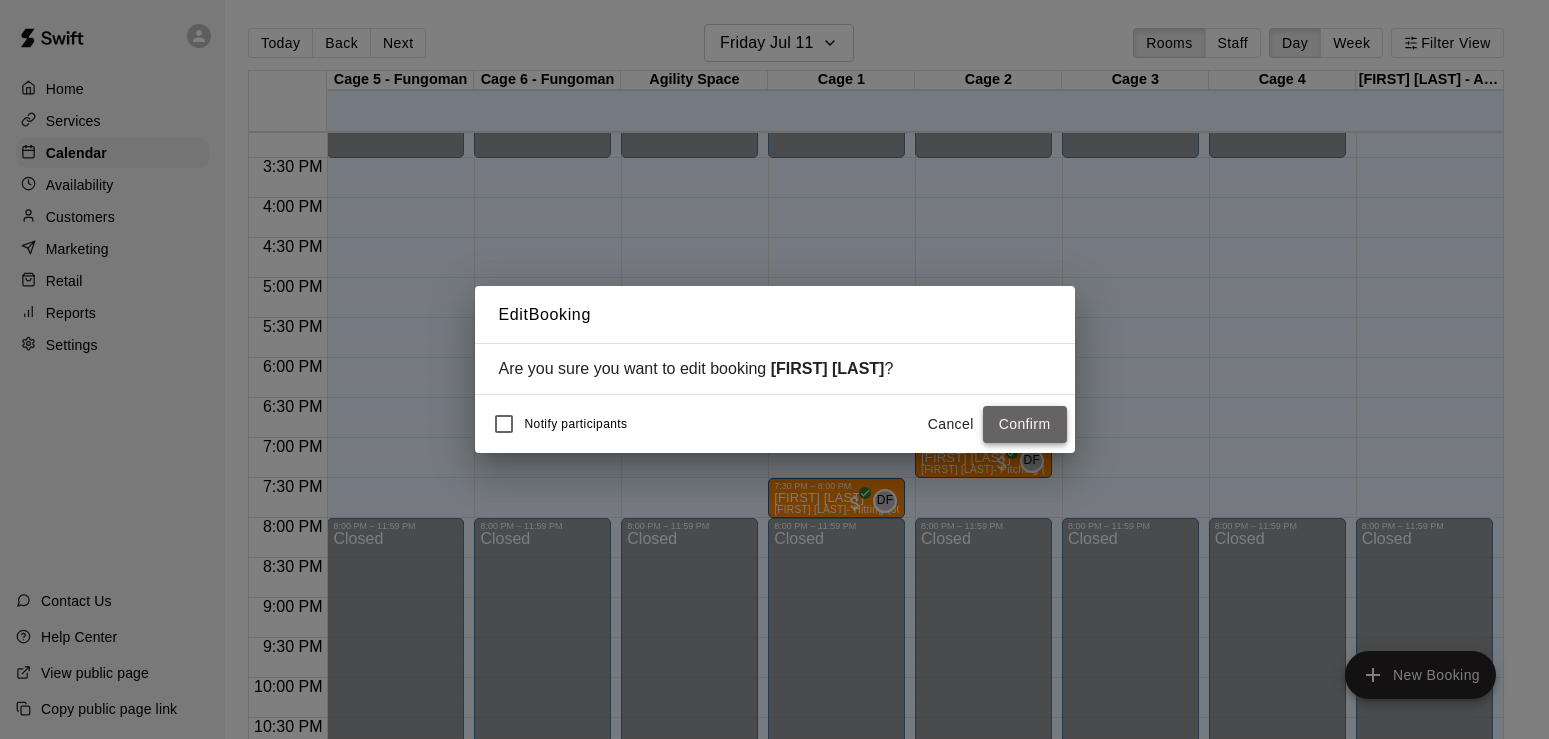 click on "Confirm" at bounding box center (1025, 424) 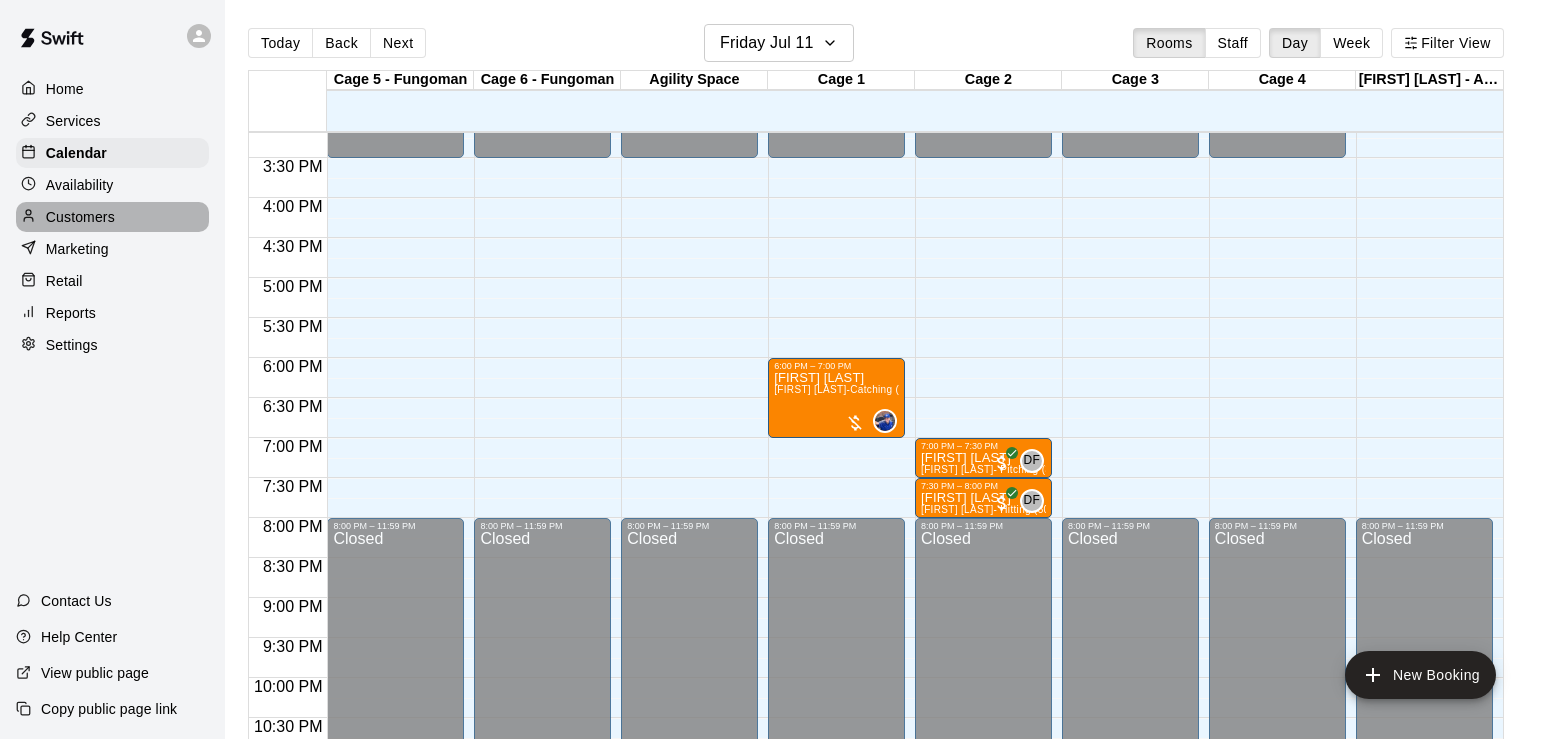 click on "Customers" at bounding box center [80, 217] 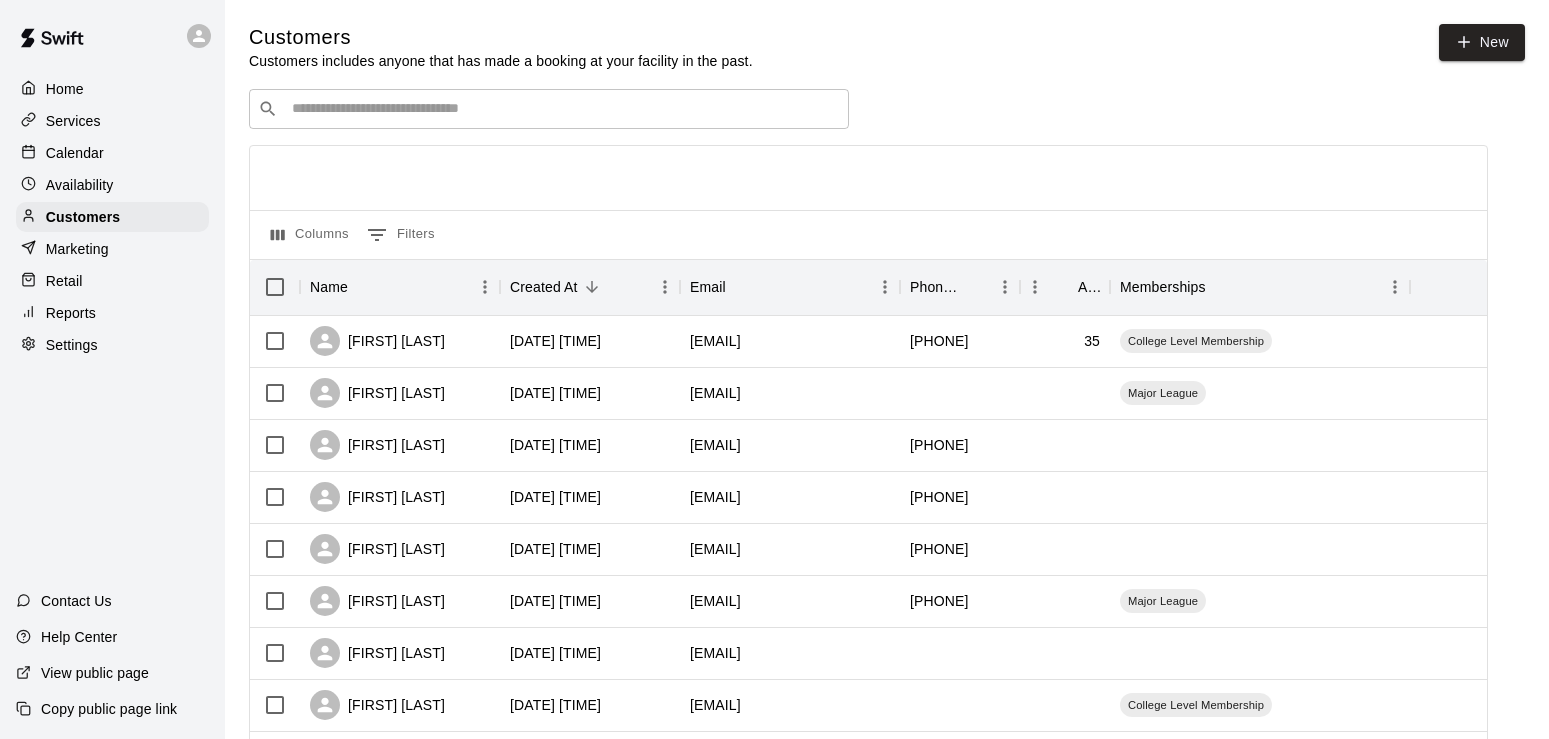 click on "​ ​" at bounding box center [549, 109] 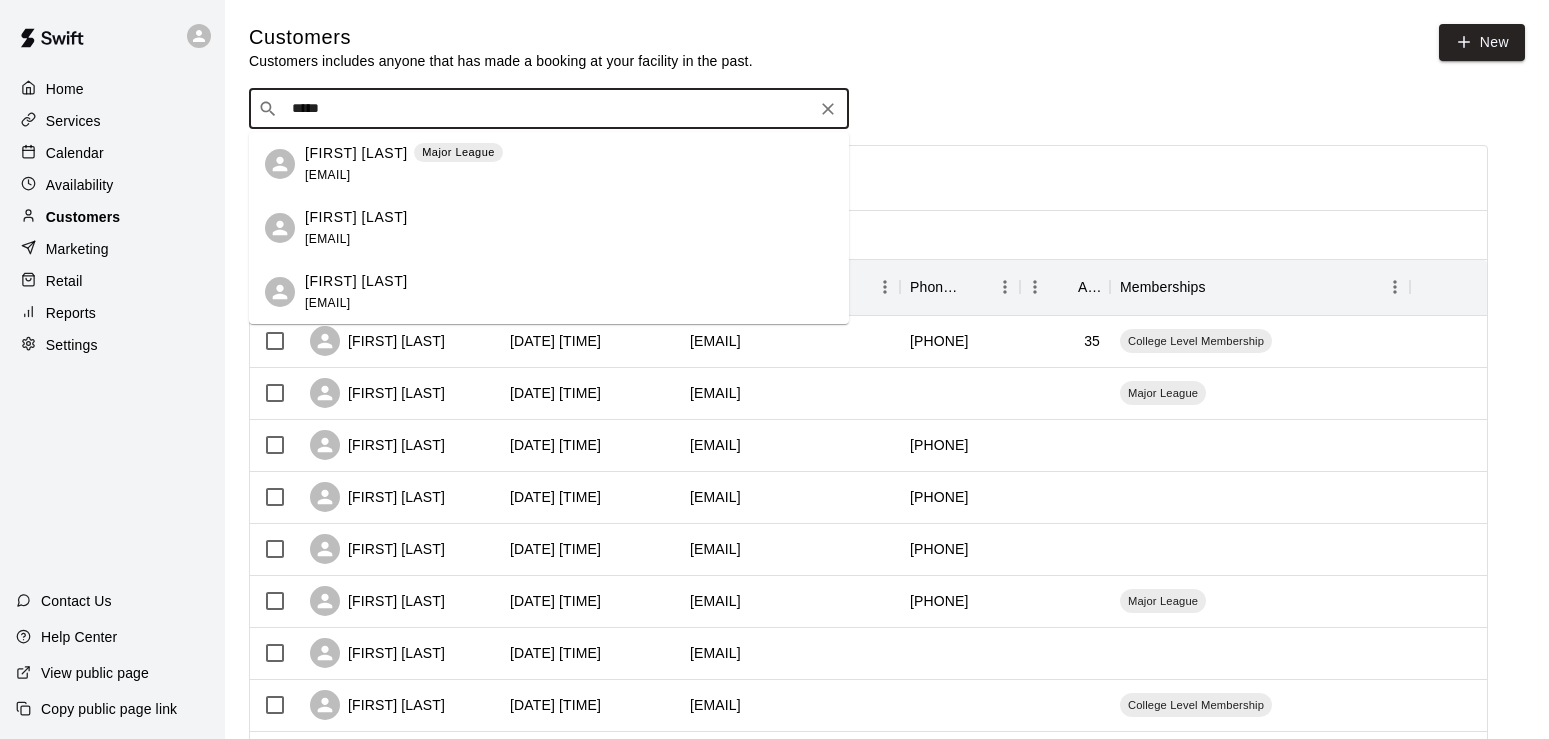 type on "****" 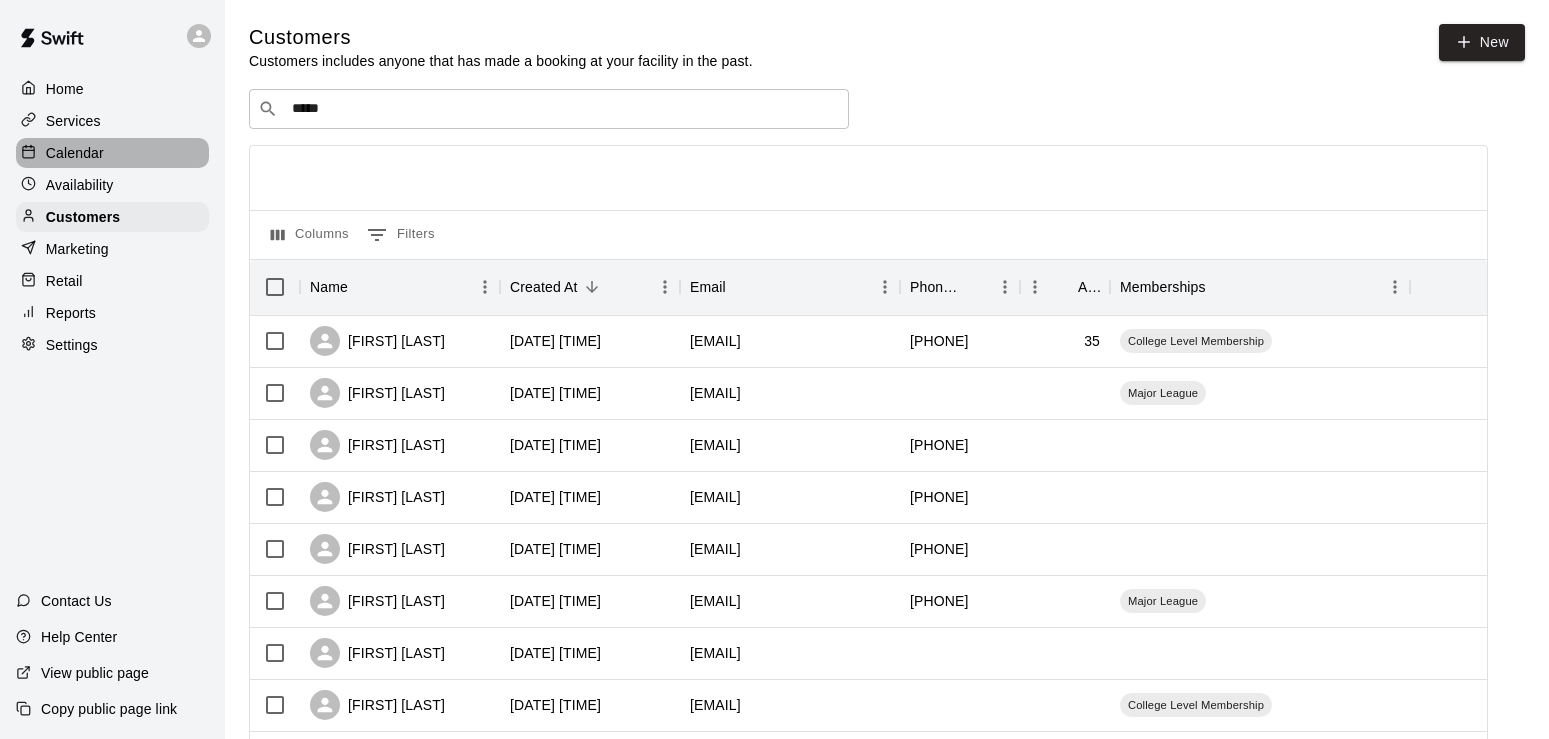 click on "Calendar" at bounding box center [75, 153] 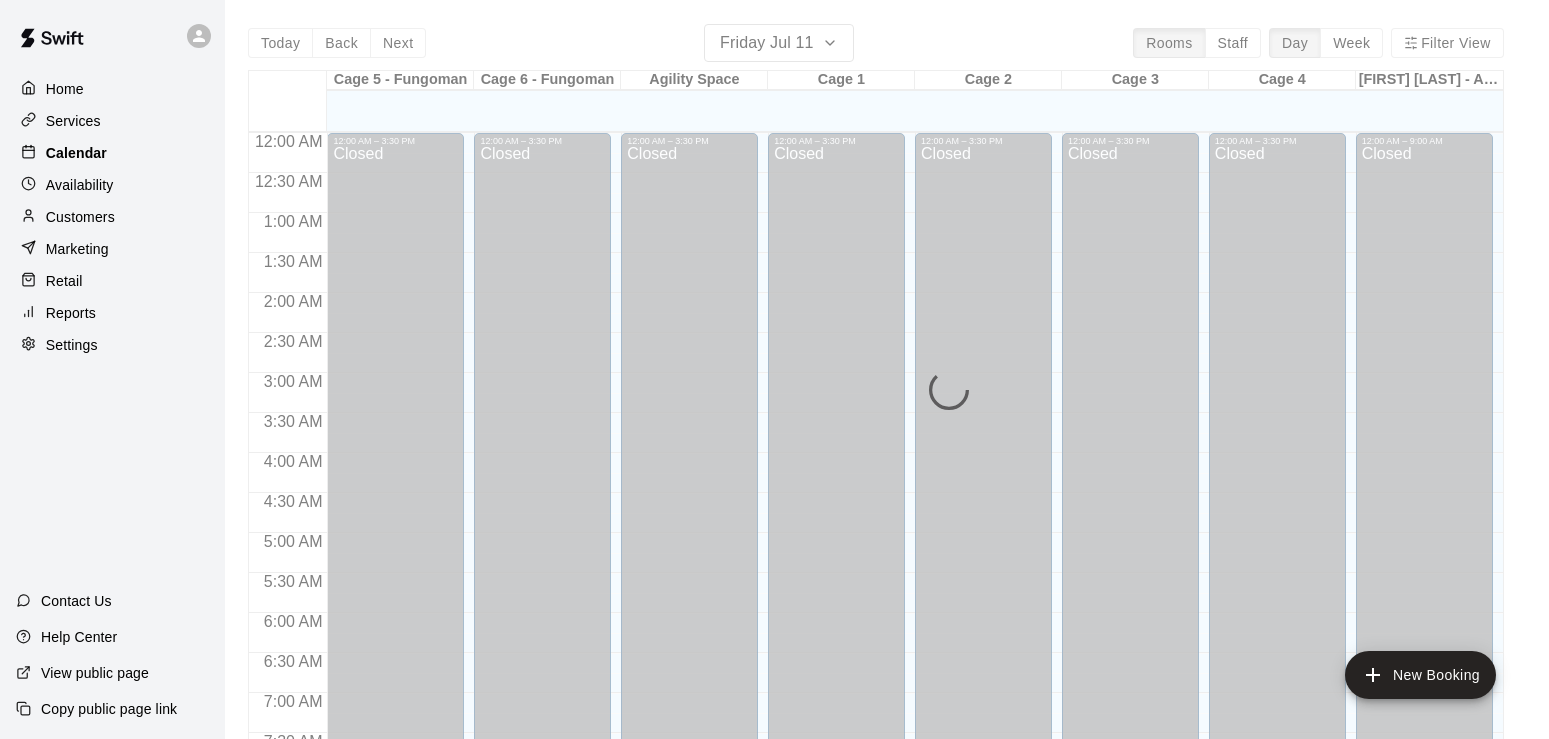 scroll, scrollTop: 1022, scrollLeft: 0, axis: vertical 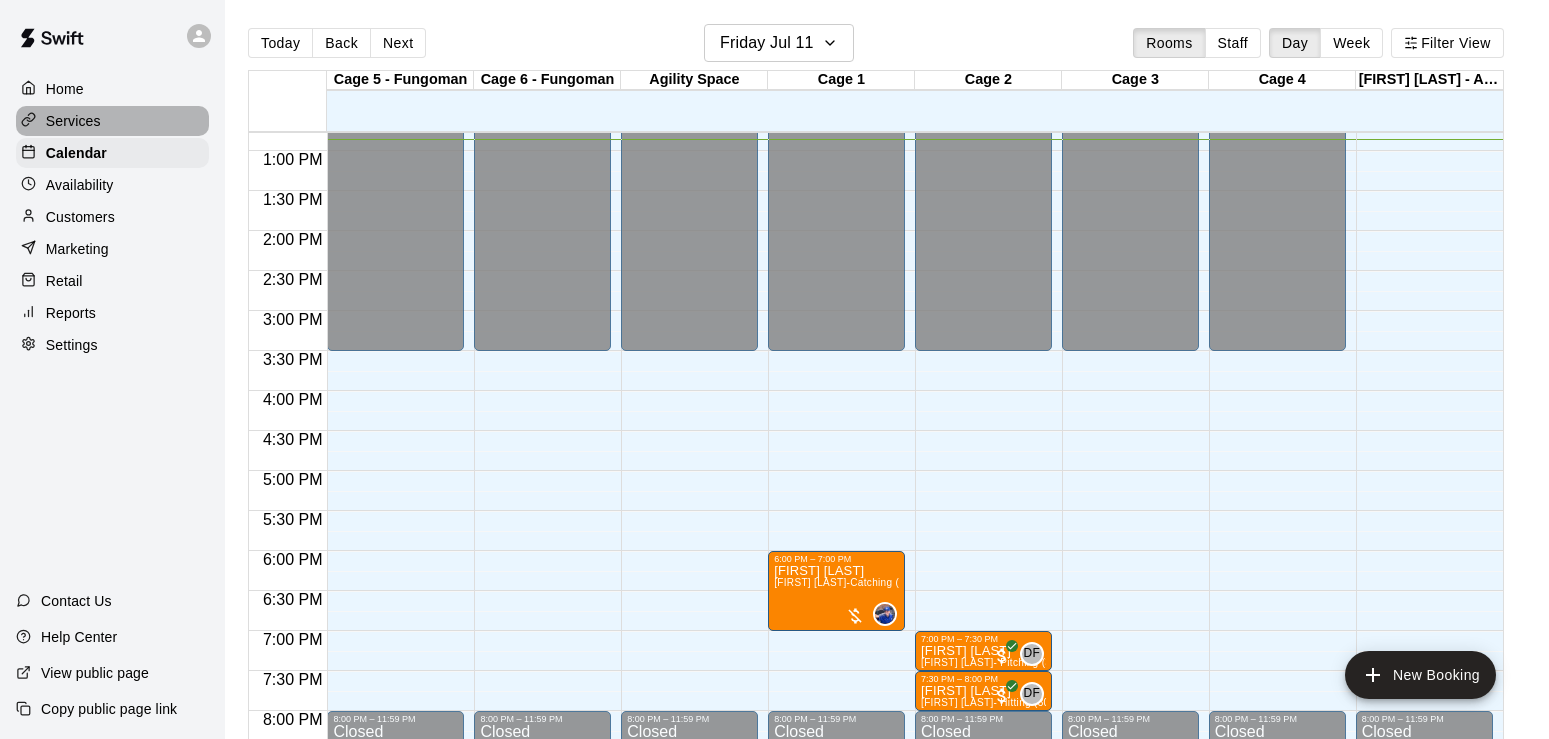 click on "Services" at bounding box center [73, 121] 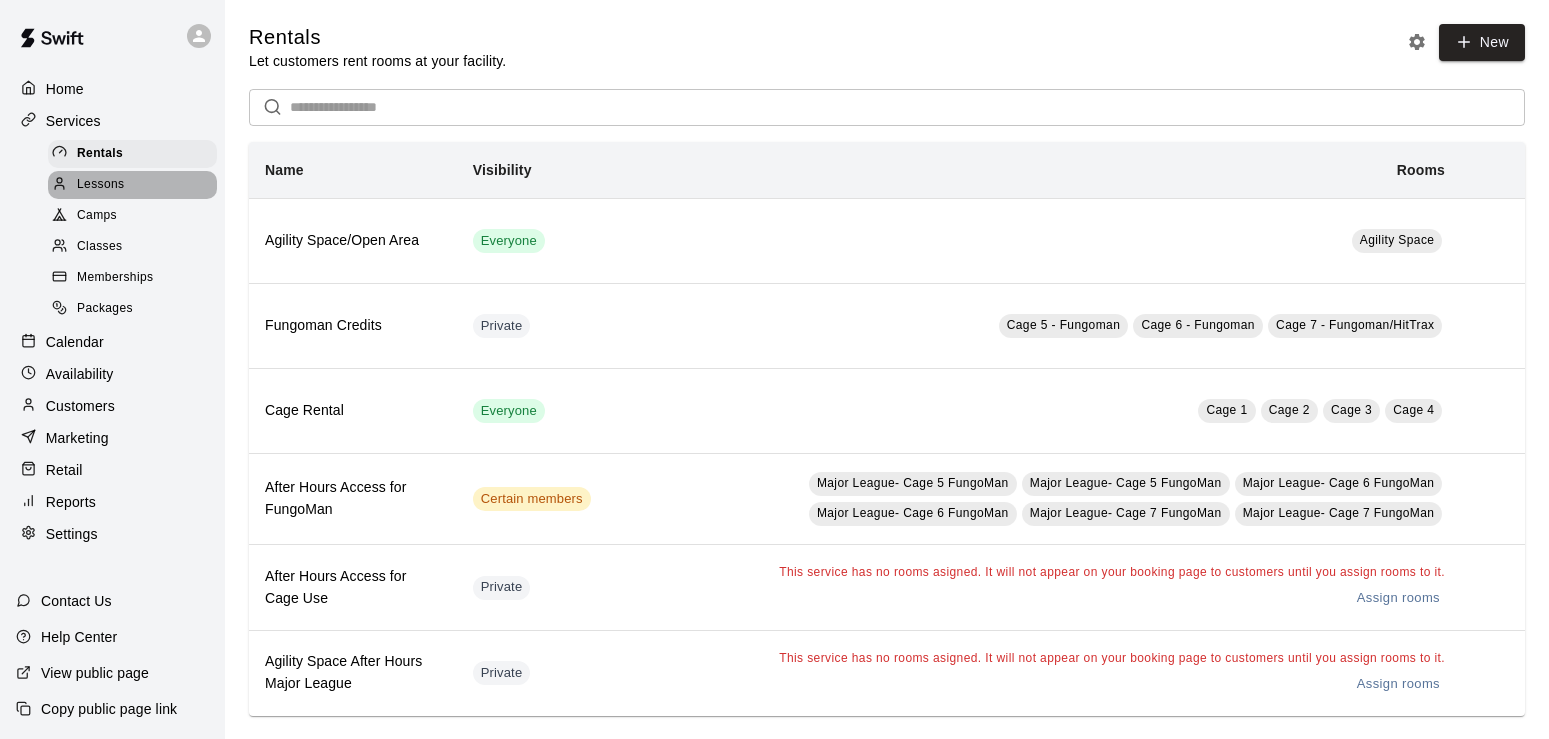 click on "Lessons" at bounding box center [101, 185] 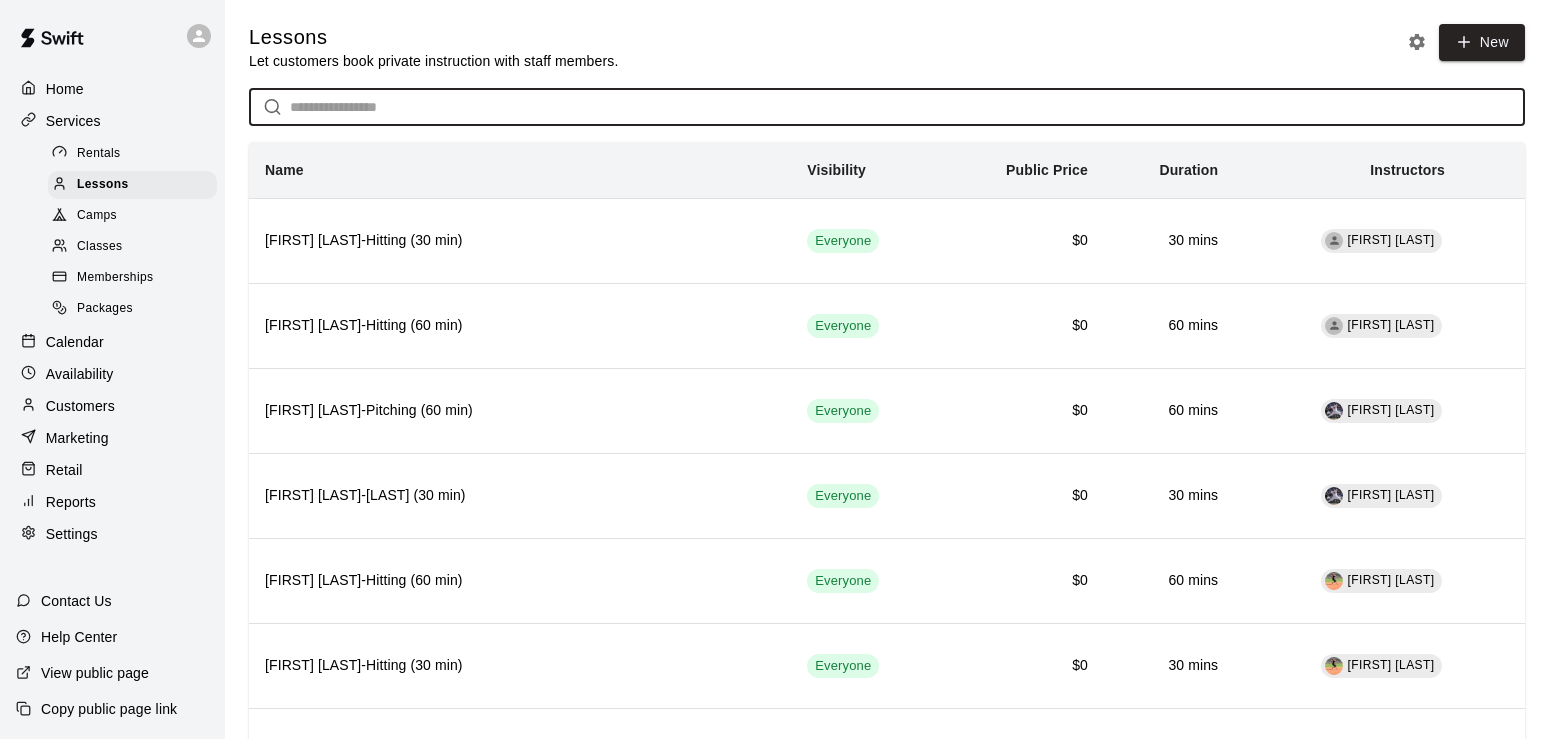 click at bounding box center [907, 107] 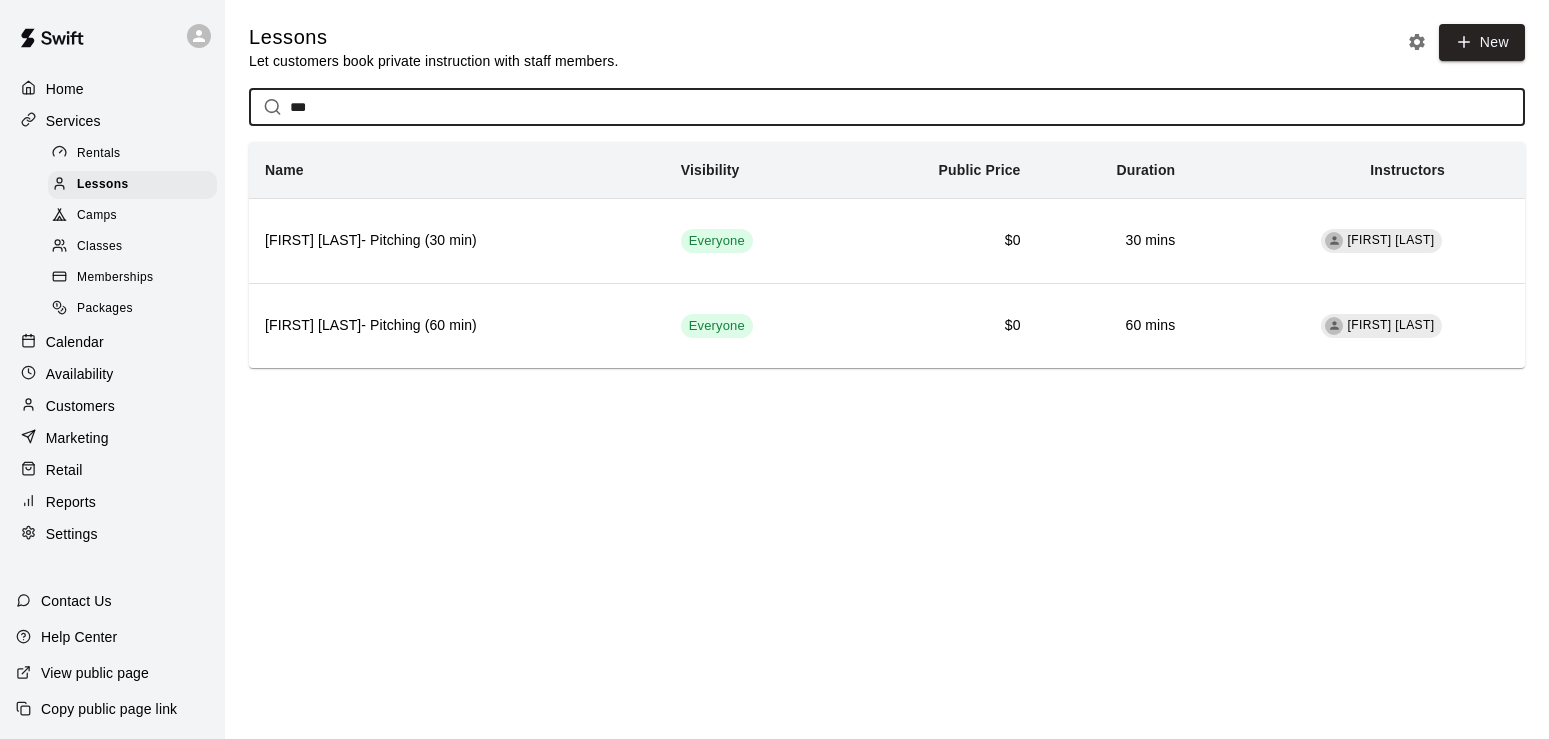 type on "***" 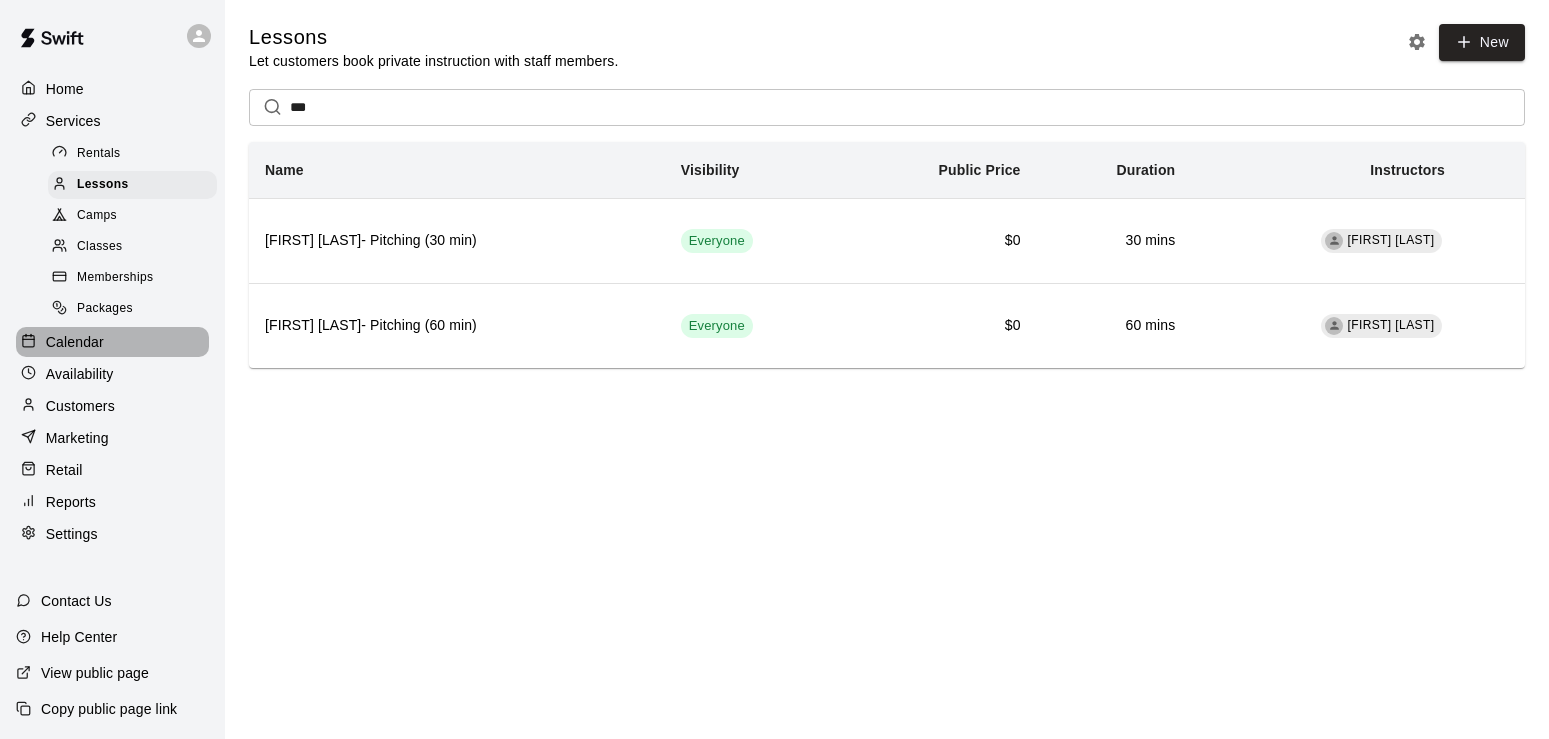 click on "Calendar" at bounding box center (75, 342) 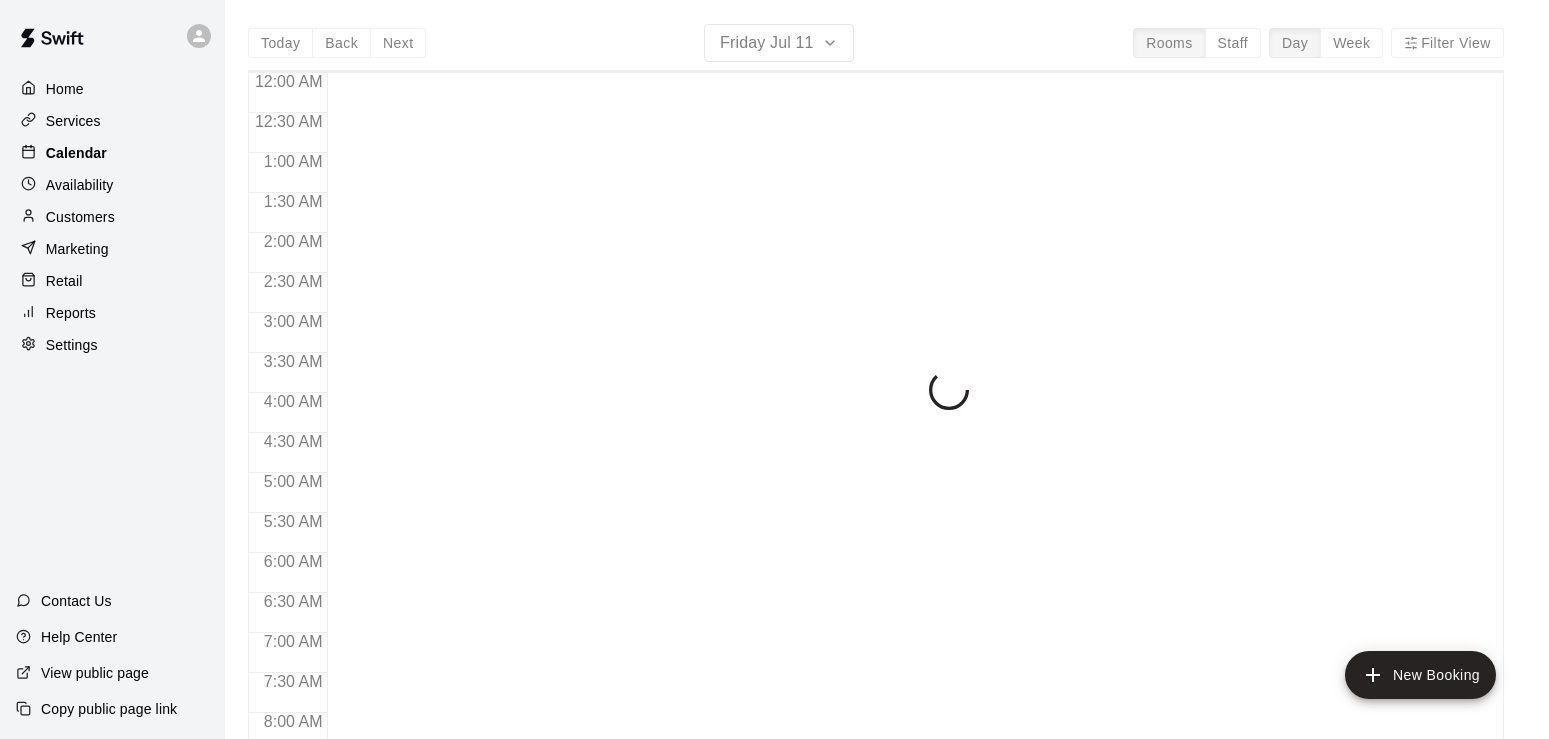 scroll, scrollTop: 1050, scrollLeft: 0, axis: vertical 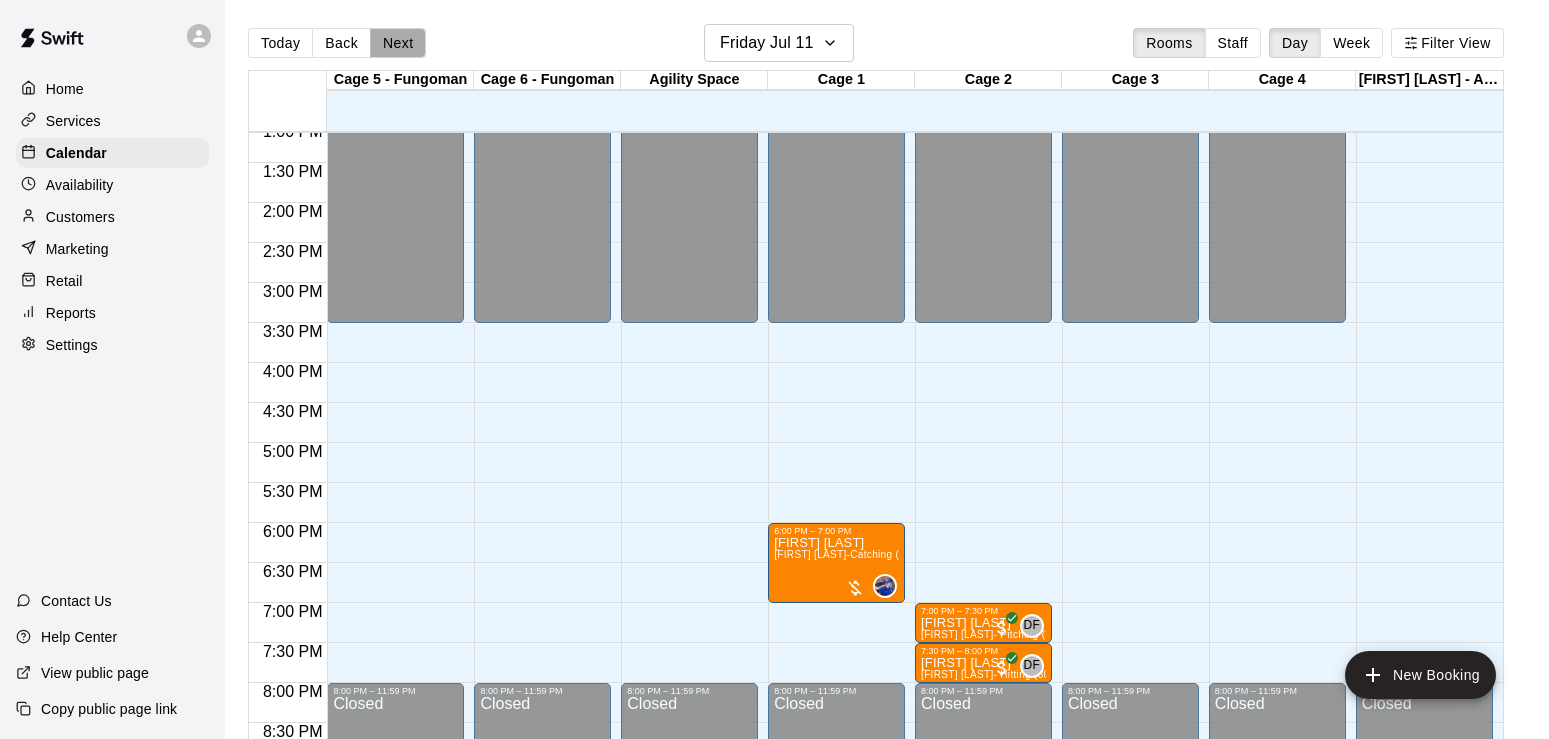 click on "Next" at bounding box center (398, 43) 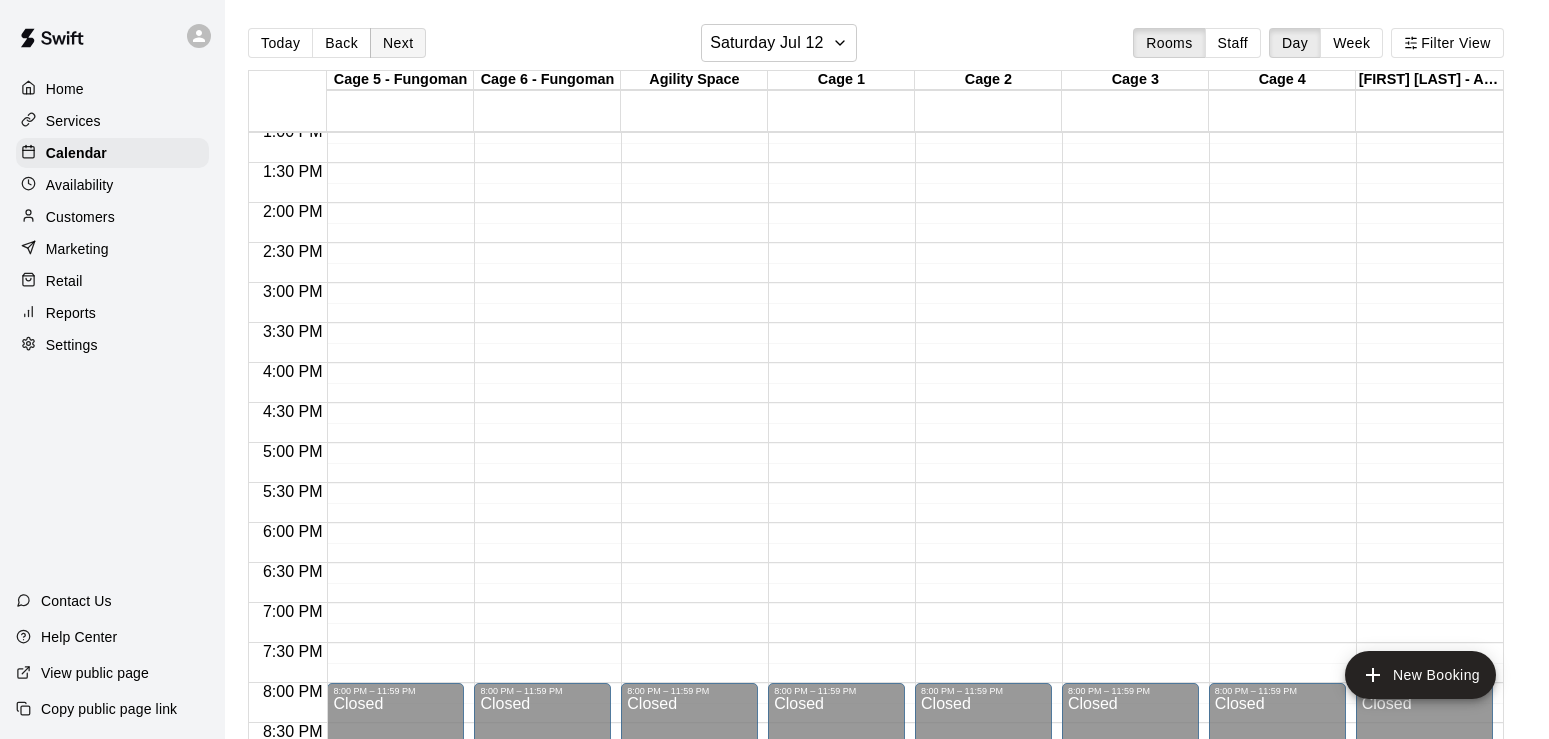 click on "Next" at bounding box center (398, 43) 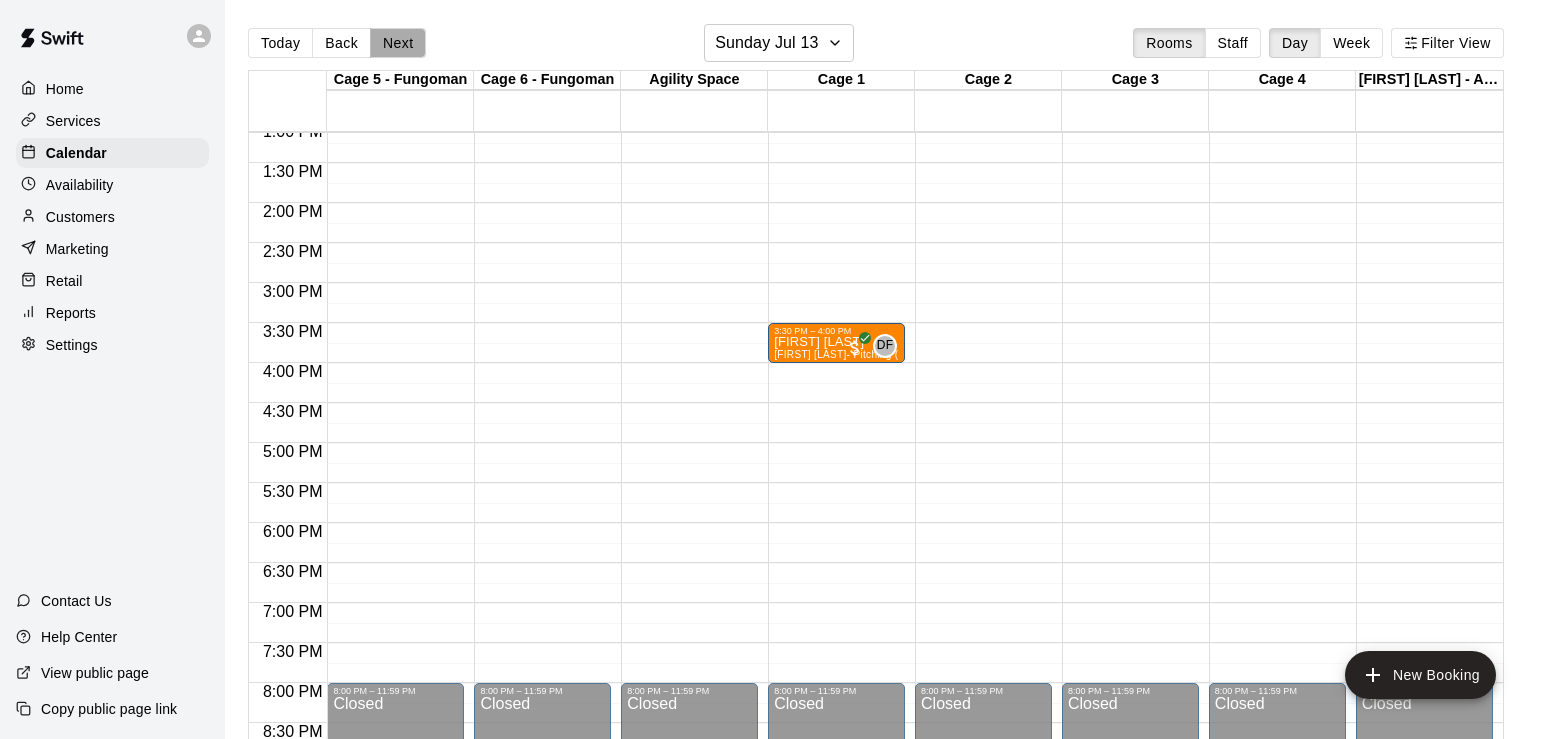 click on "Next" at bounding box center (398, 43) 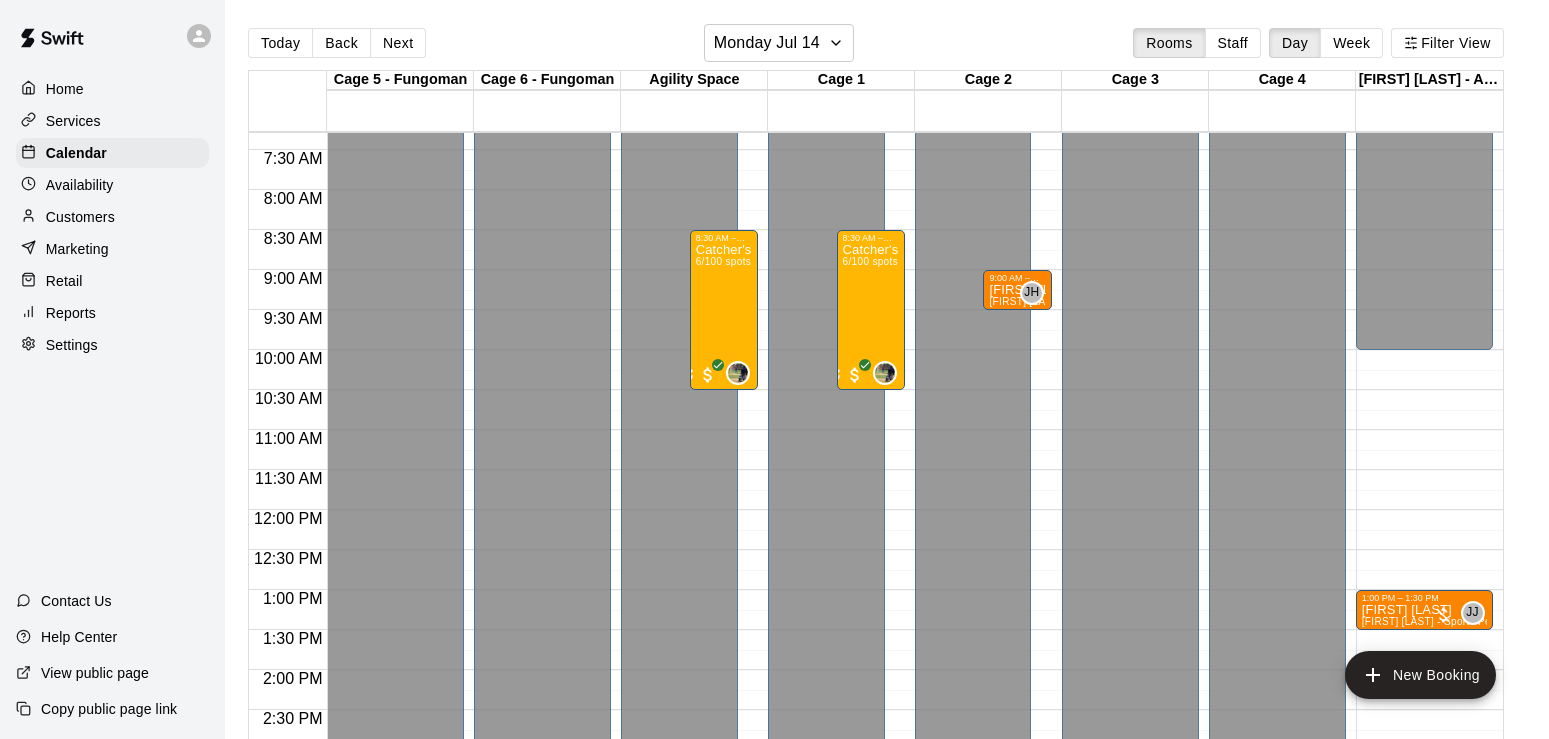 scroll, scrollTop: 546, scrollLeft: 0, axis: vertical 